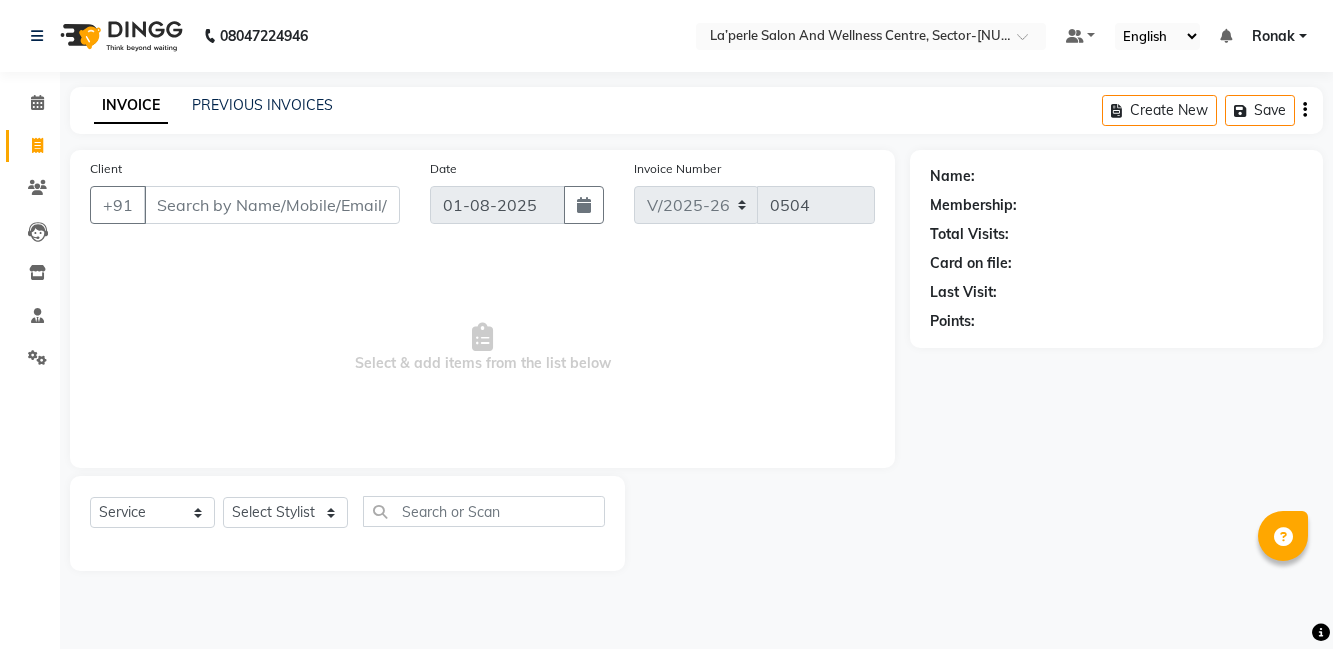 select on "8341" 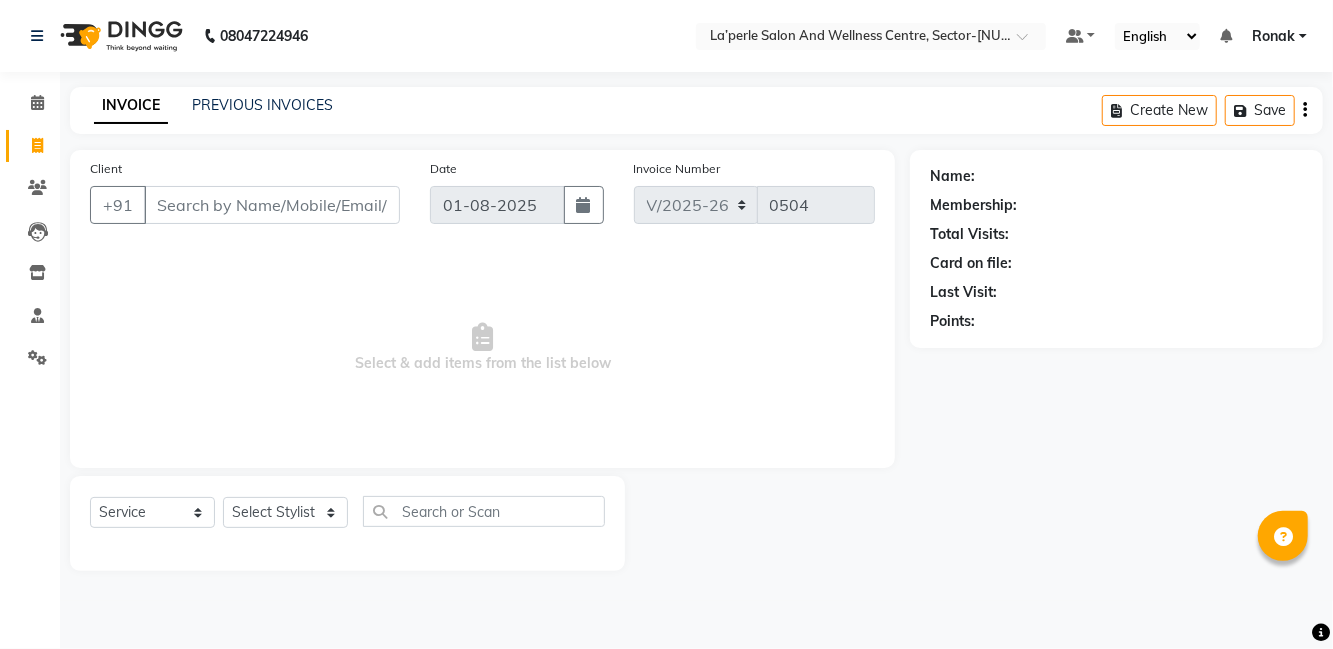 scroll, scrollTop: 0, scrollLeft: 0, axis: both 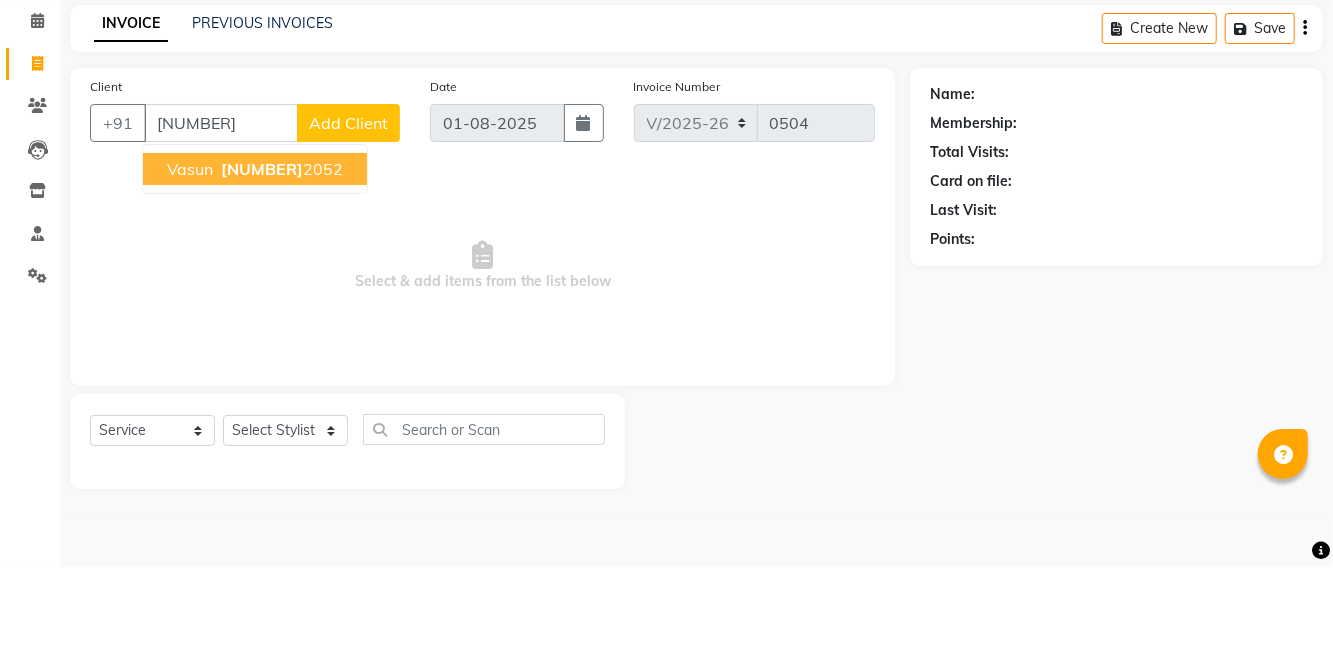 click on "[FIRST]   [PHONE]" at bounding box center [255, 251] 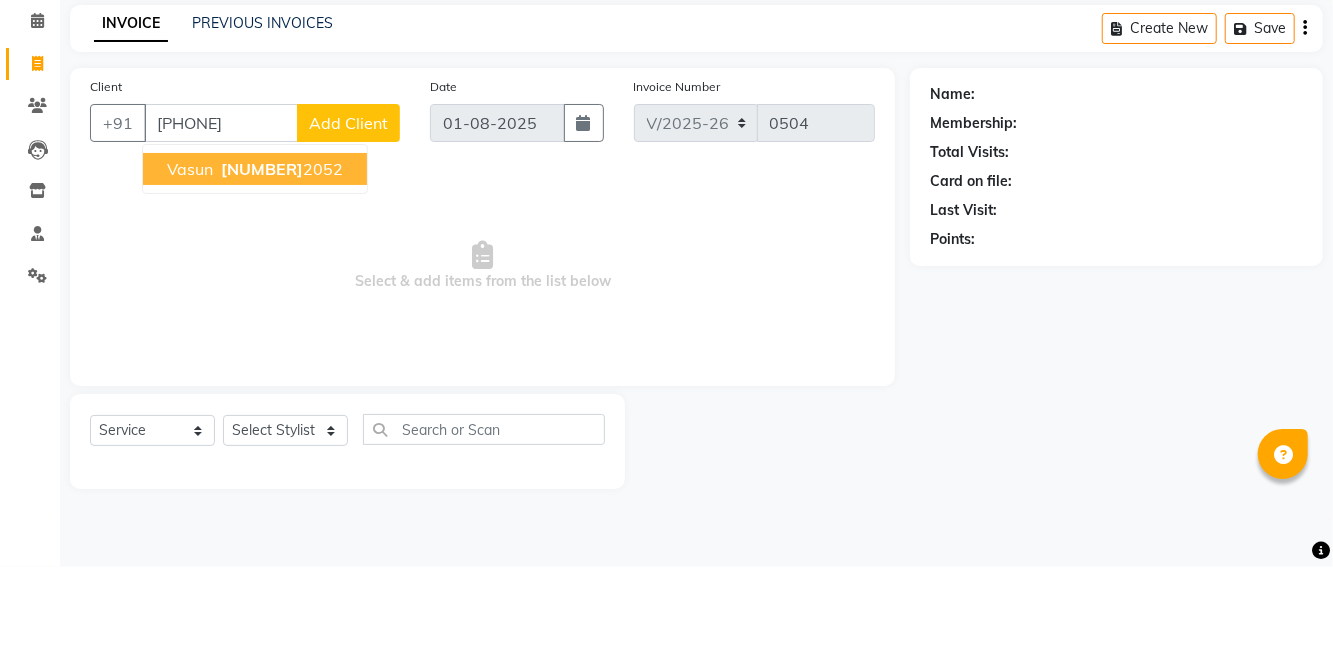 type on "[PHONE]" 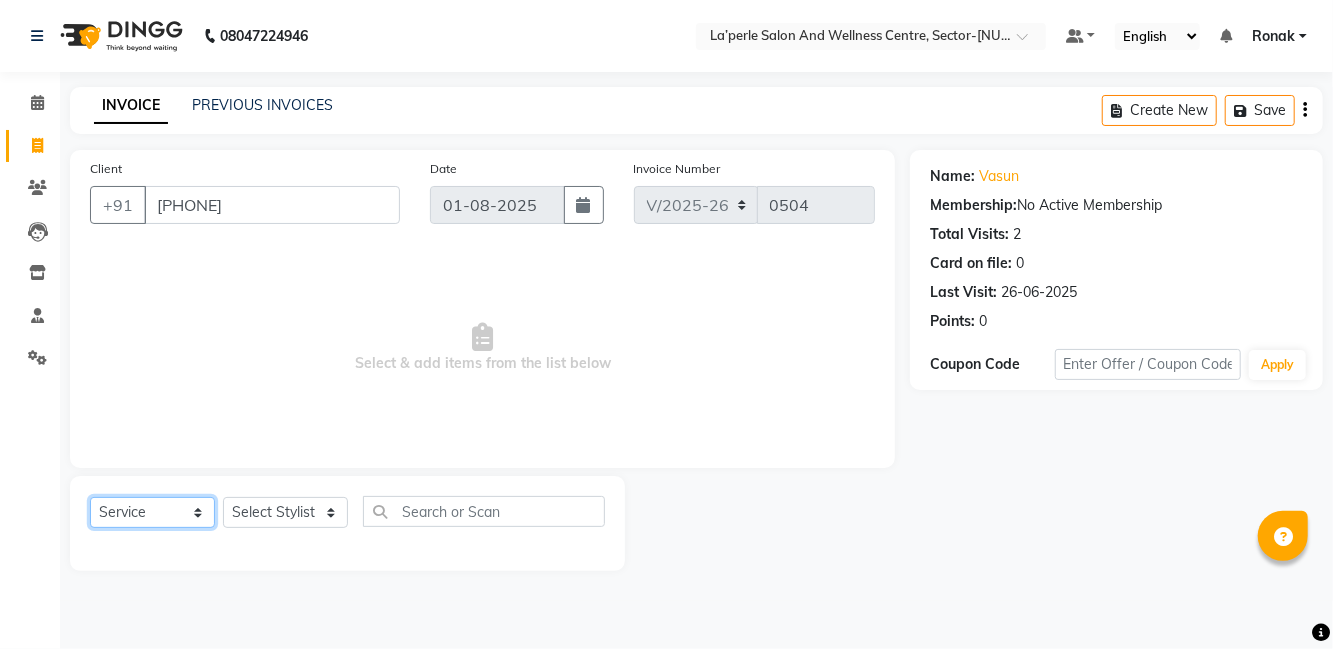 click on "Select  Service  Product  Membership  Package Voucher Prepaid Gift Card" 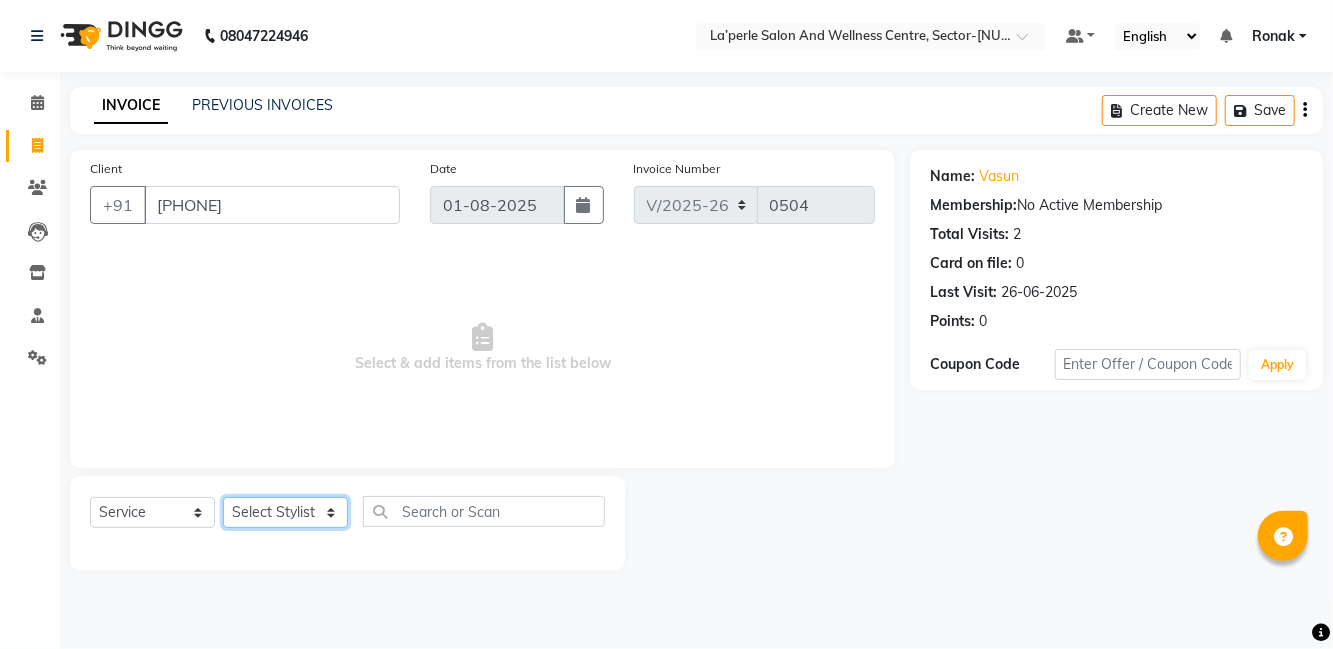 click on "Select Stylist [FIRST] [LAST], [FIRST] [LAST], [FIRST] [LAST], [FIRST] [LAST], [FIRST] [LAST], [FIRST] [LAST], [FIRST], [FIRST] [LAST], [FIRST] [LAST], [FIRST], [FIRST] [LAST], [FIRST] [LAST]" 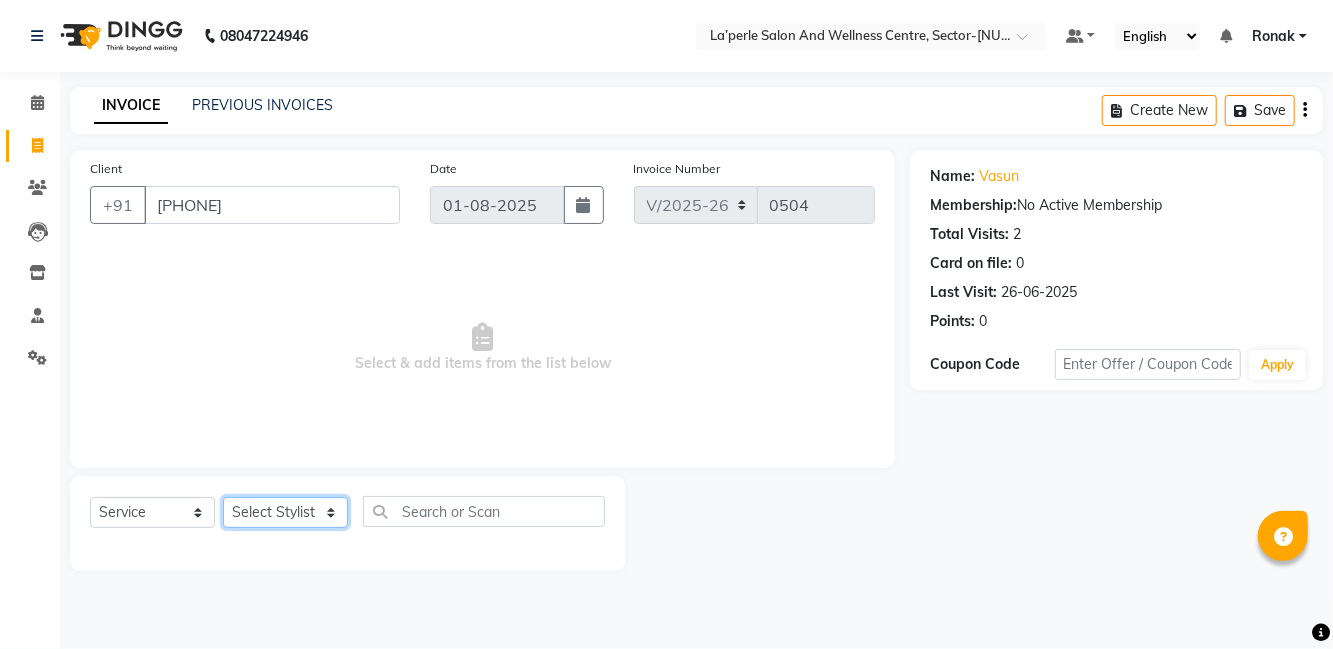 select on "[NUMBER]" 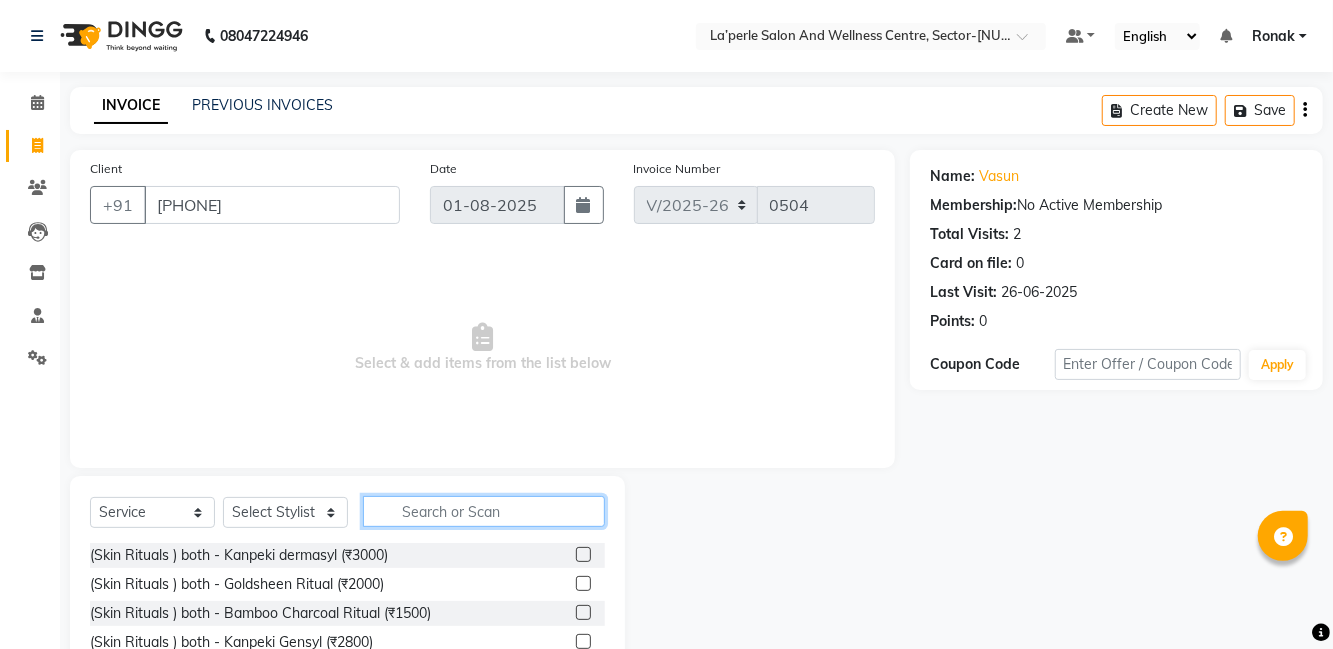 click 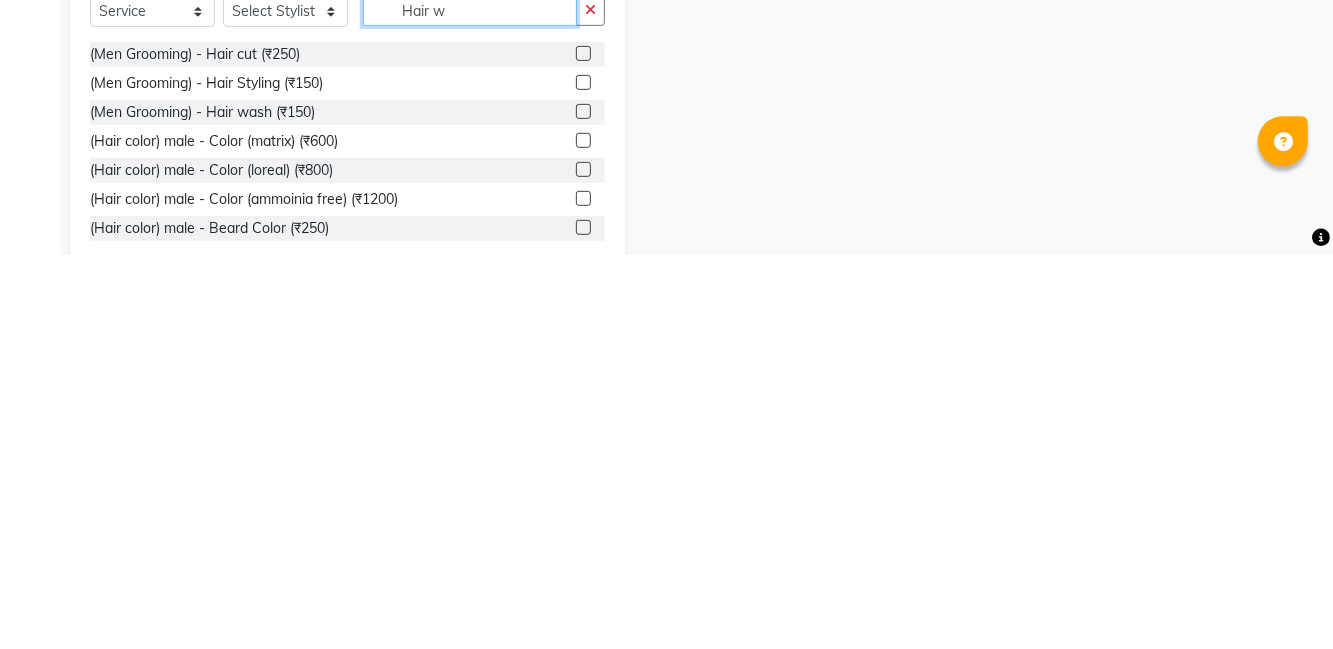 scroll, scrollTop: 72, scrollLeft: 0, axis: vertical 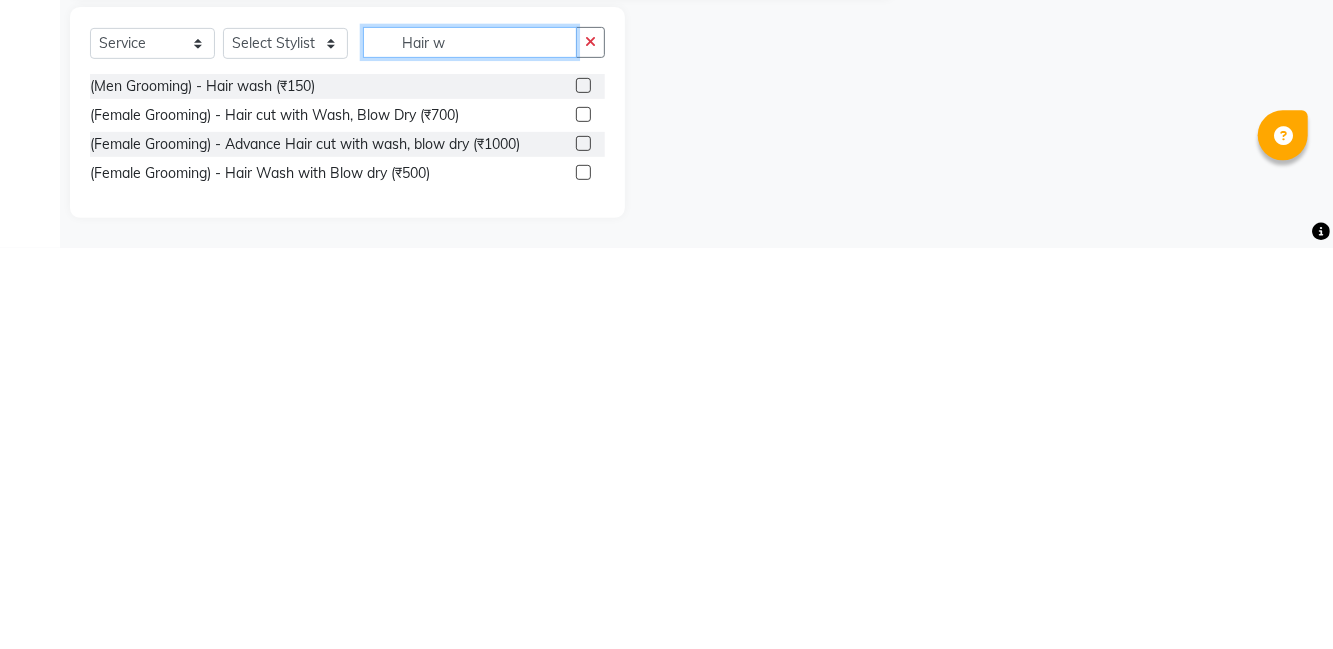 type on "Hair w" 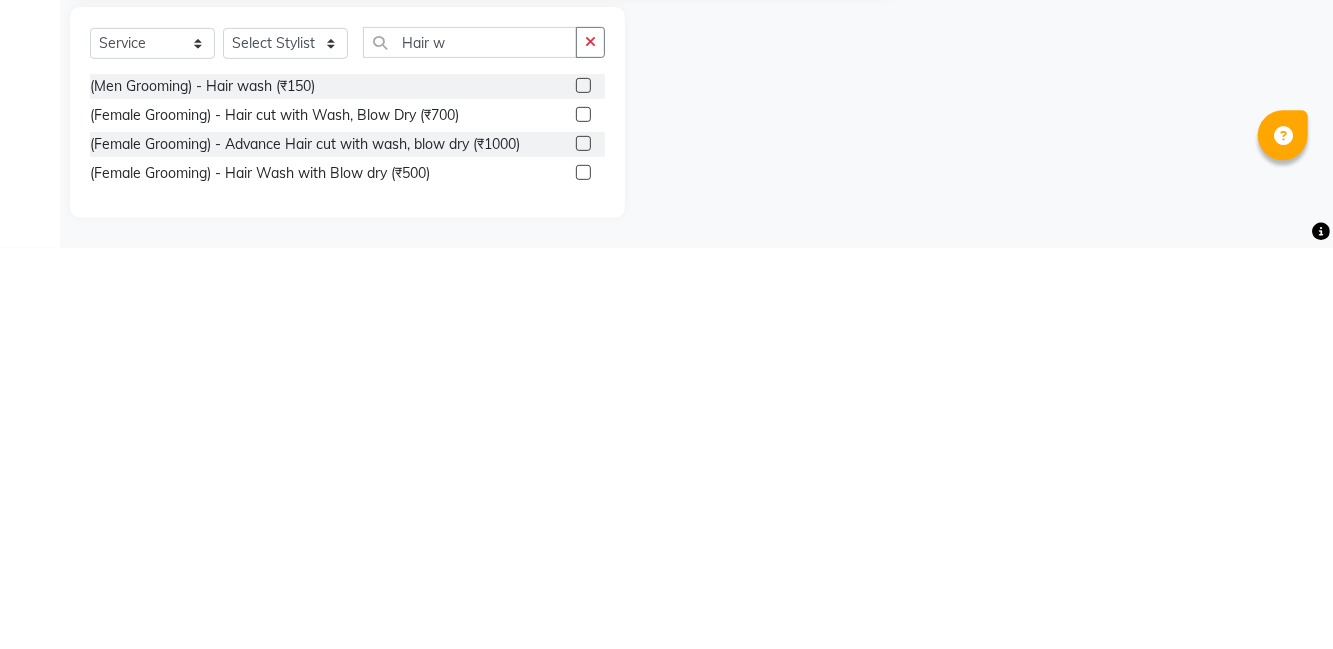 click 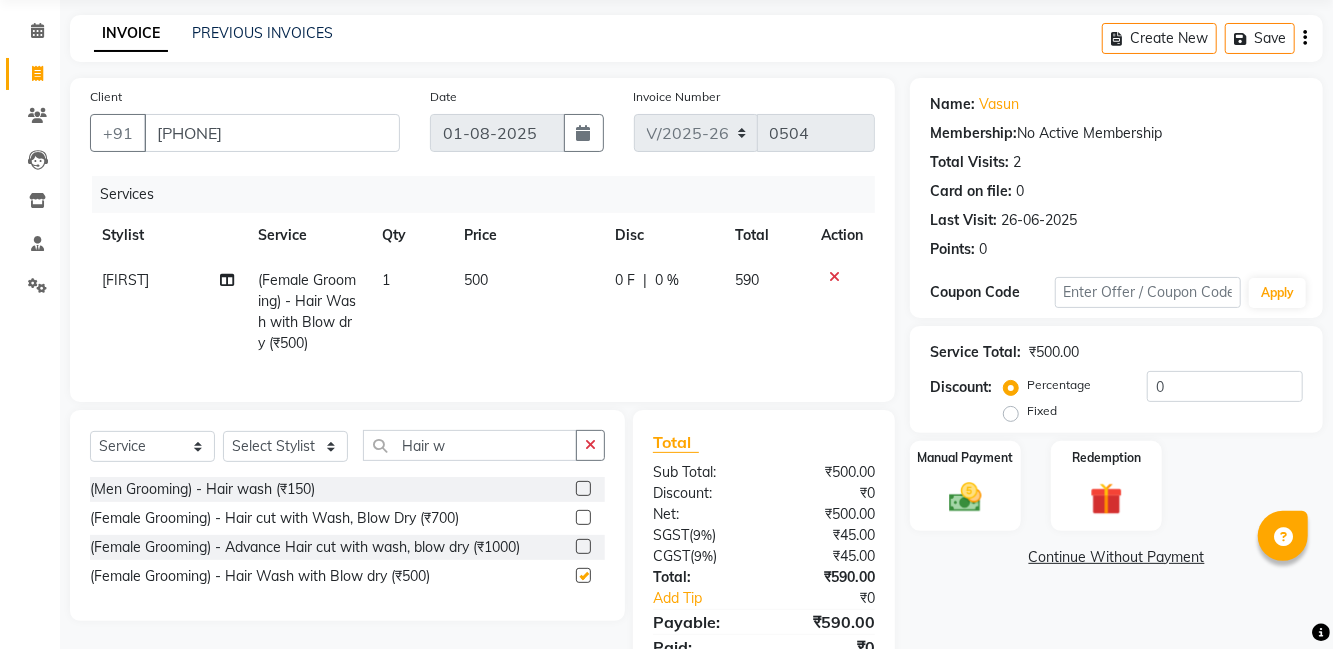 checkbox on "false" 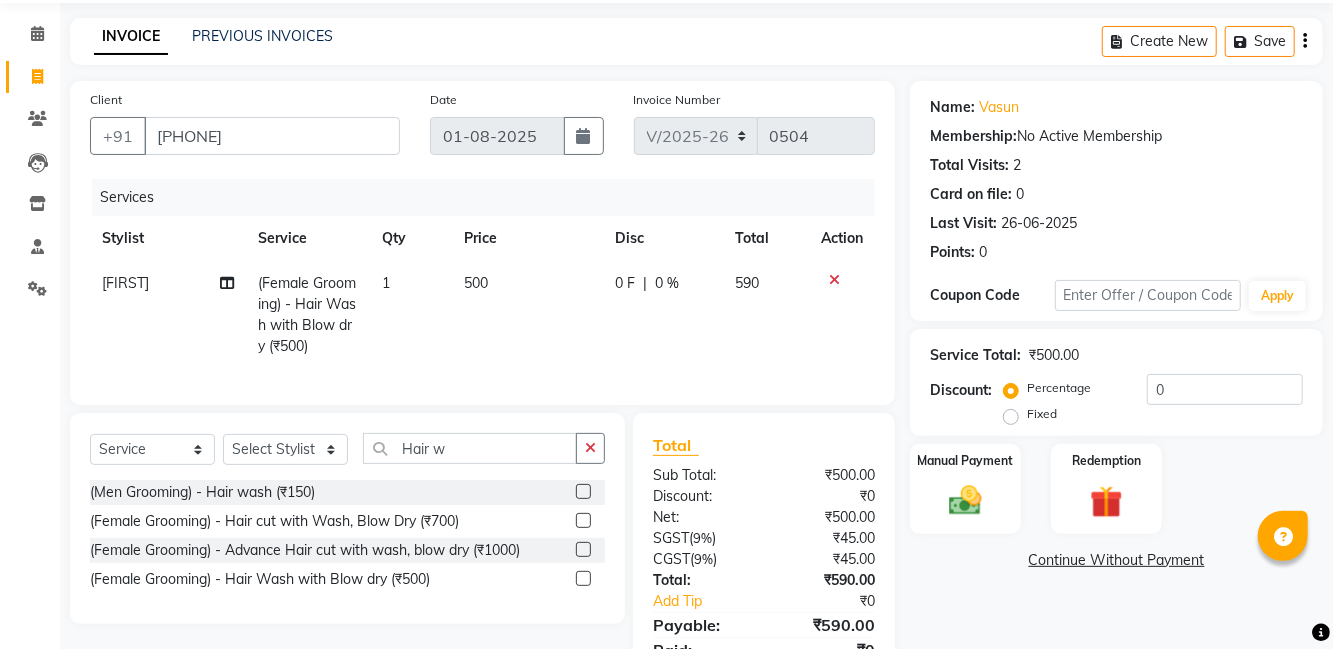 scroll, scrollTop: 59, scrollLeft: 0, axis: vertical 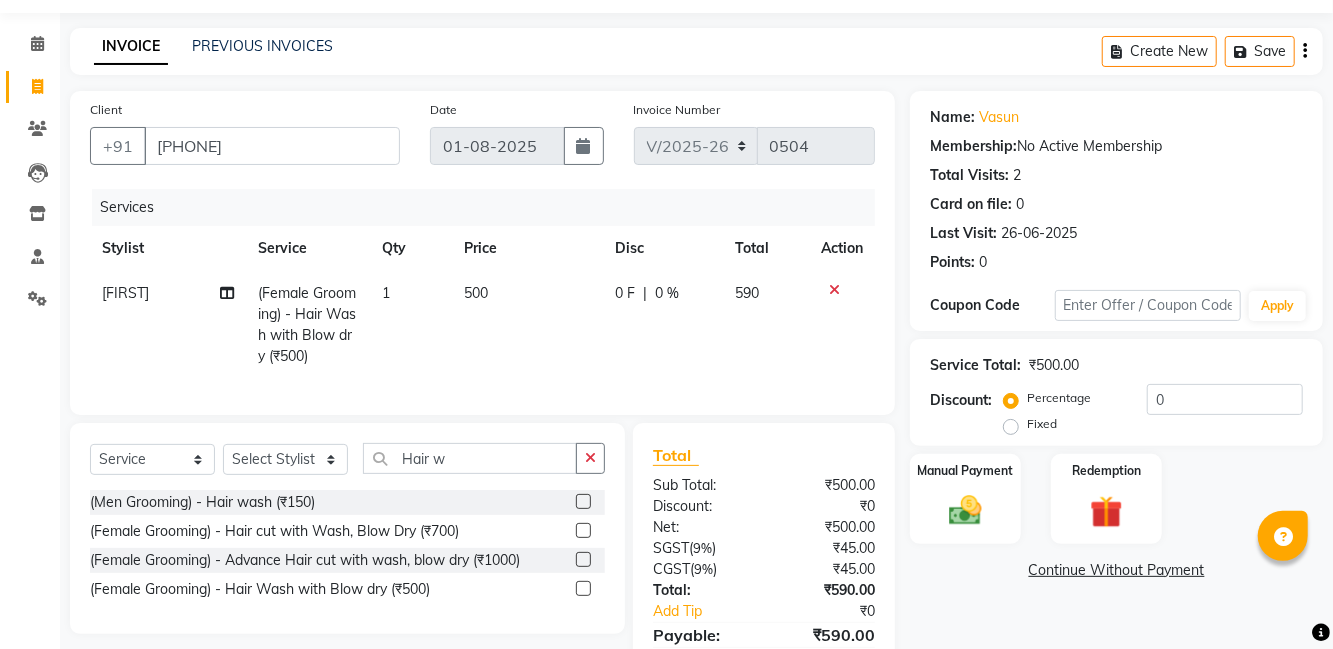 click 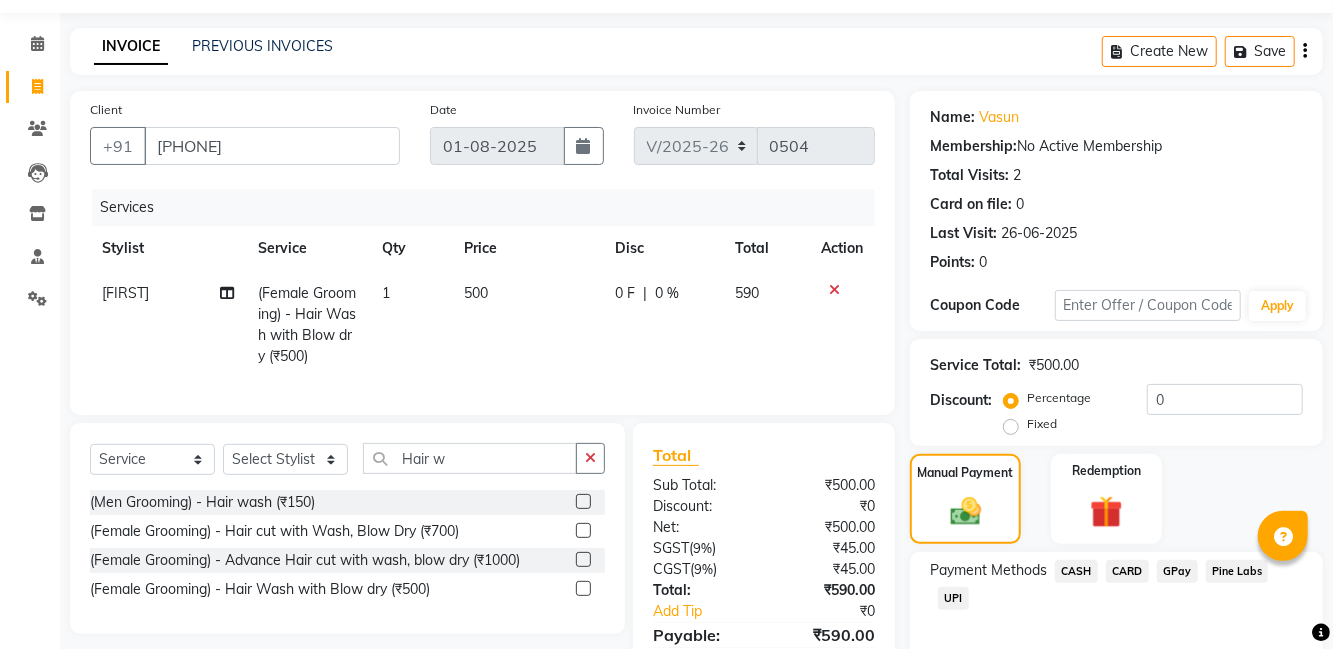 click on "UPI" 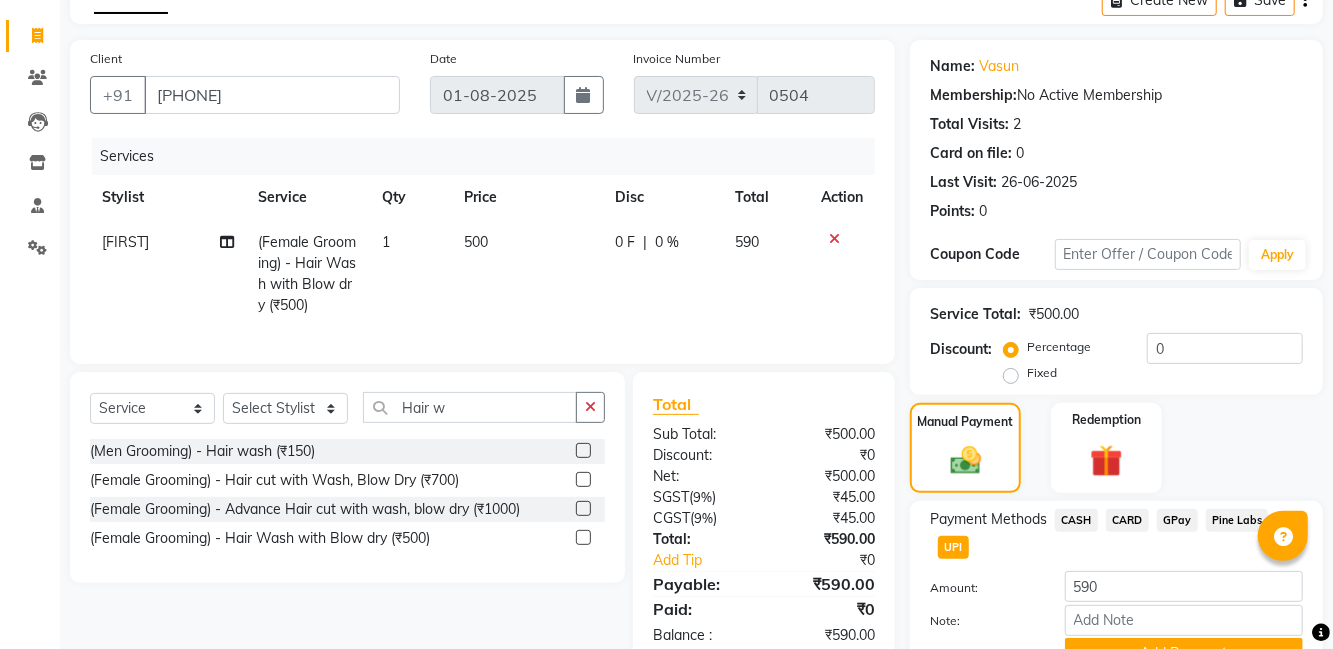 click on "Add Payment" 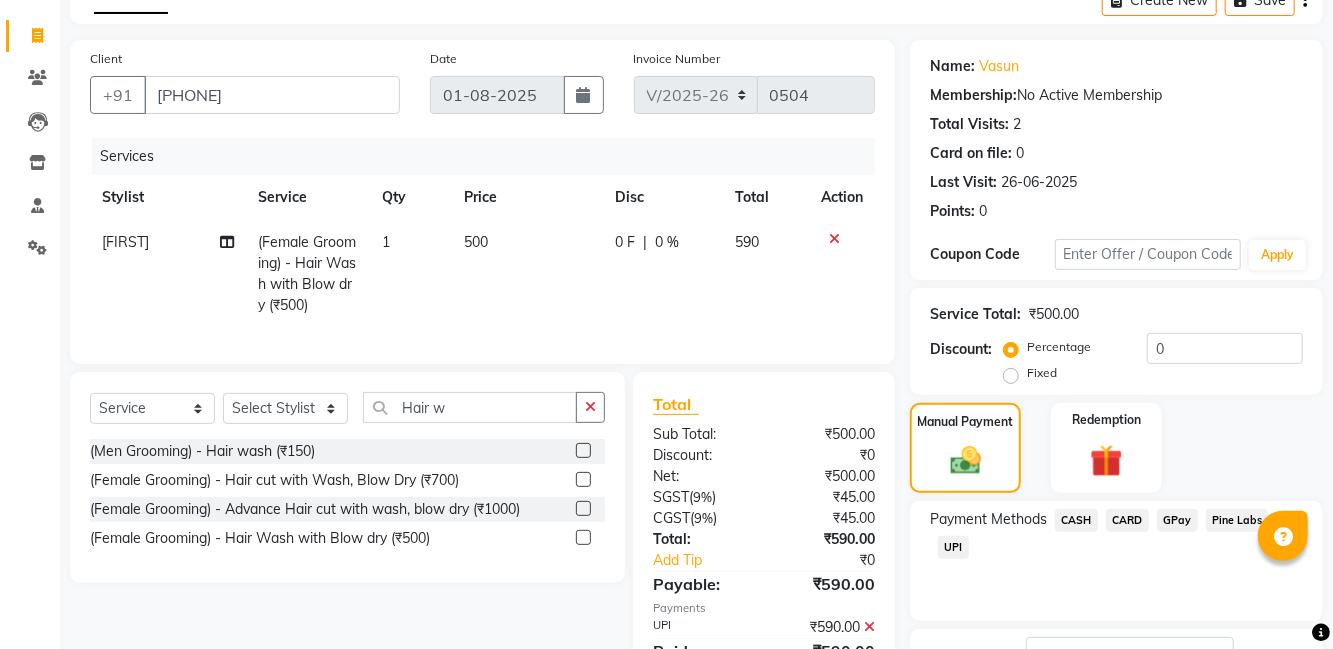 scroll, scrollTop: 168, scrollLeft: 0, axis: vertical 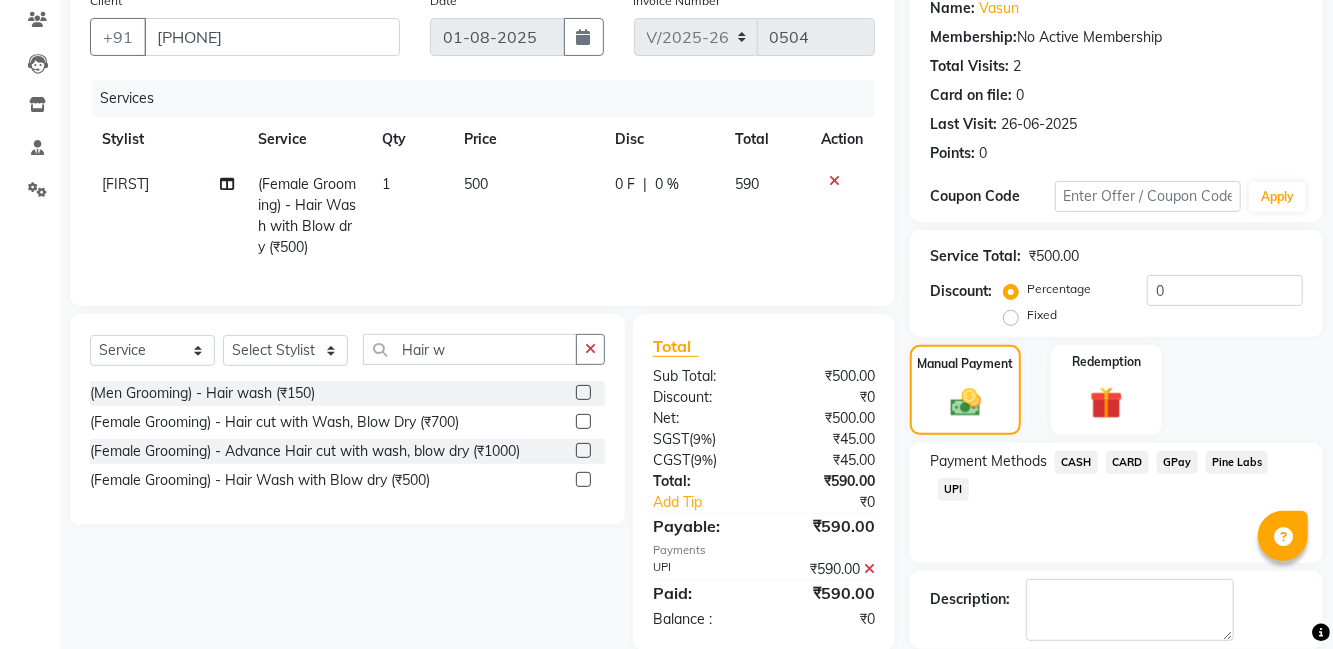 click on "Checkout" 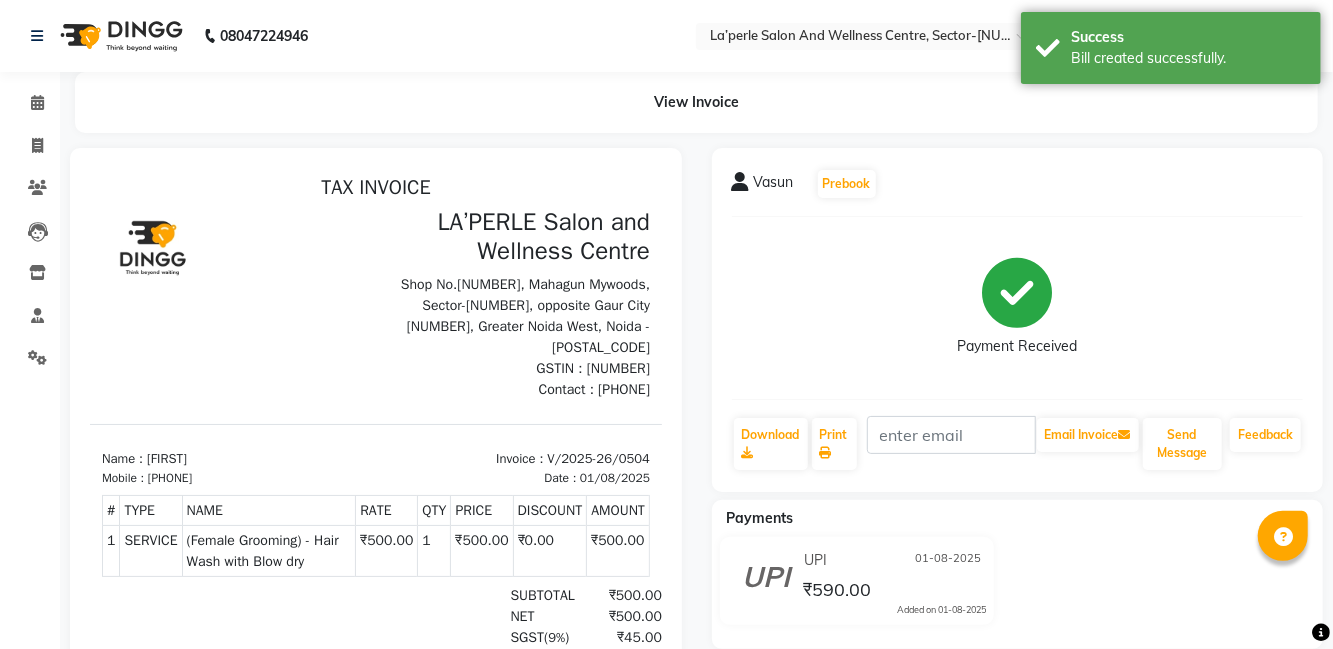 scroll, scrollTop: 0, scrollLeft: 0, axis: both 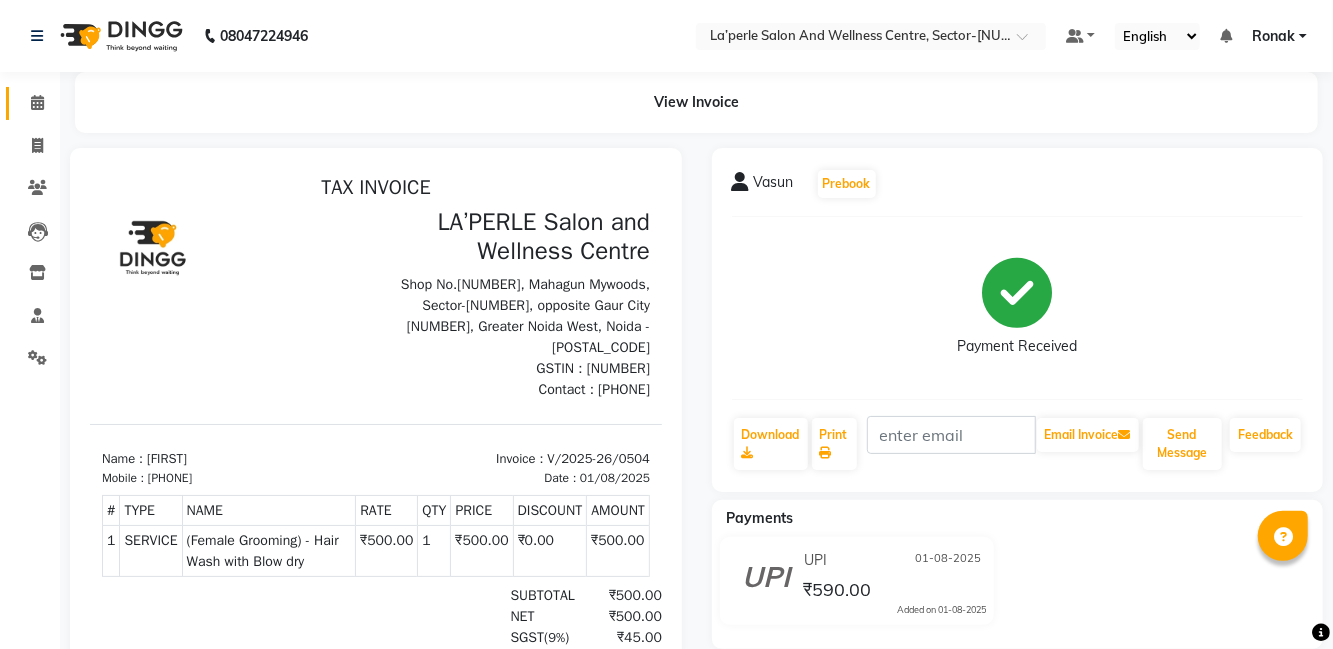 click 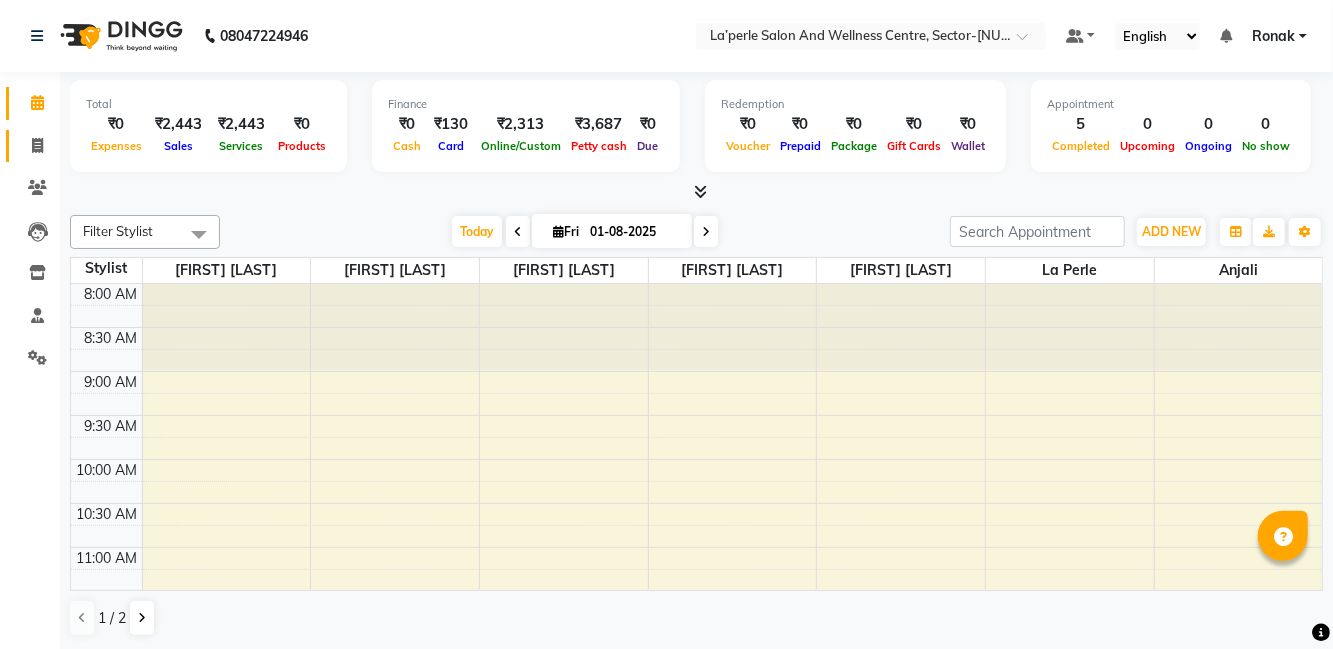 click 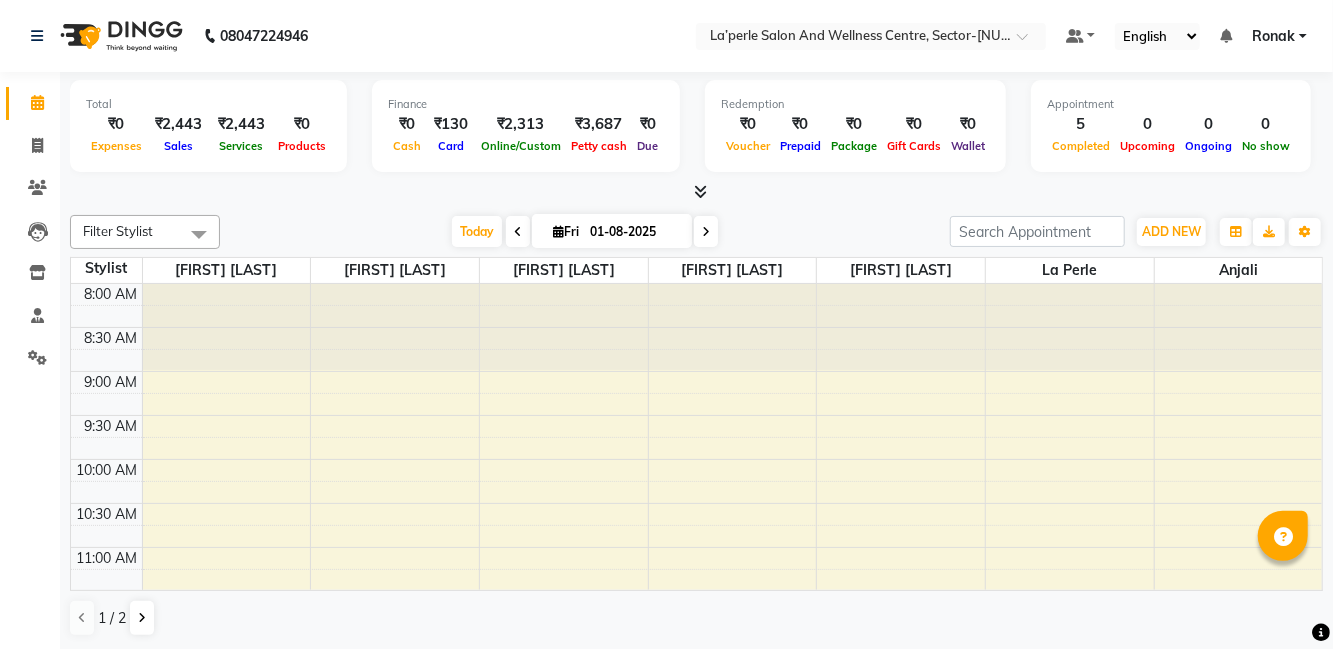 select on "service" 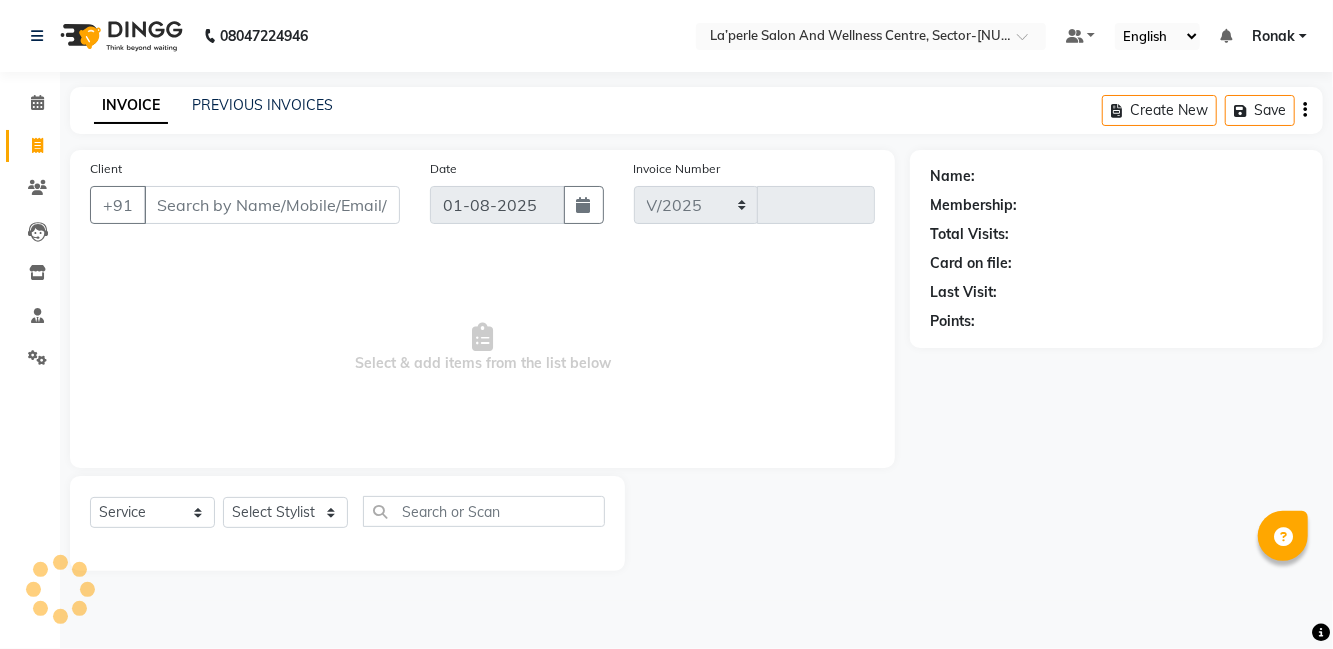 select on "8341" 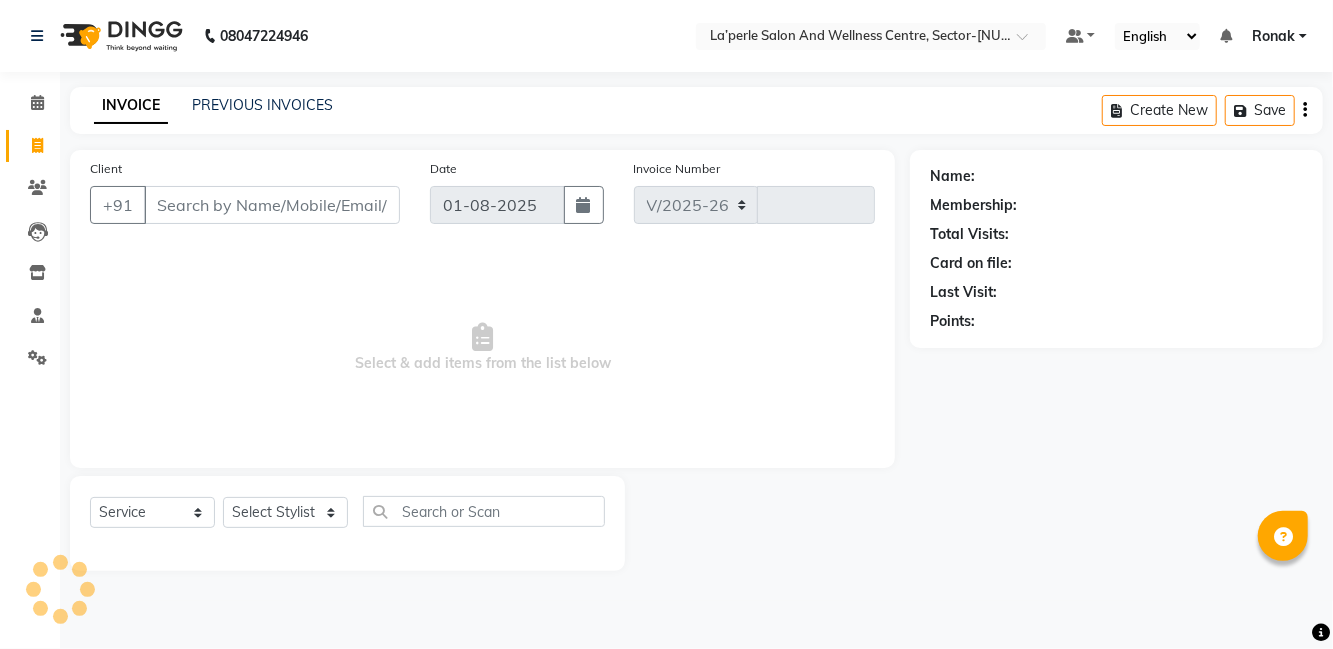 type on "0505" 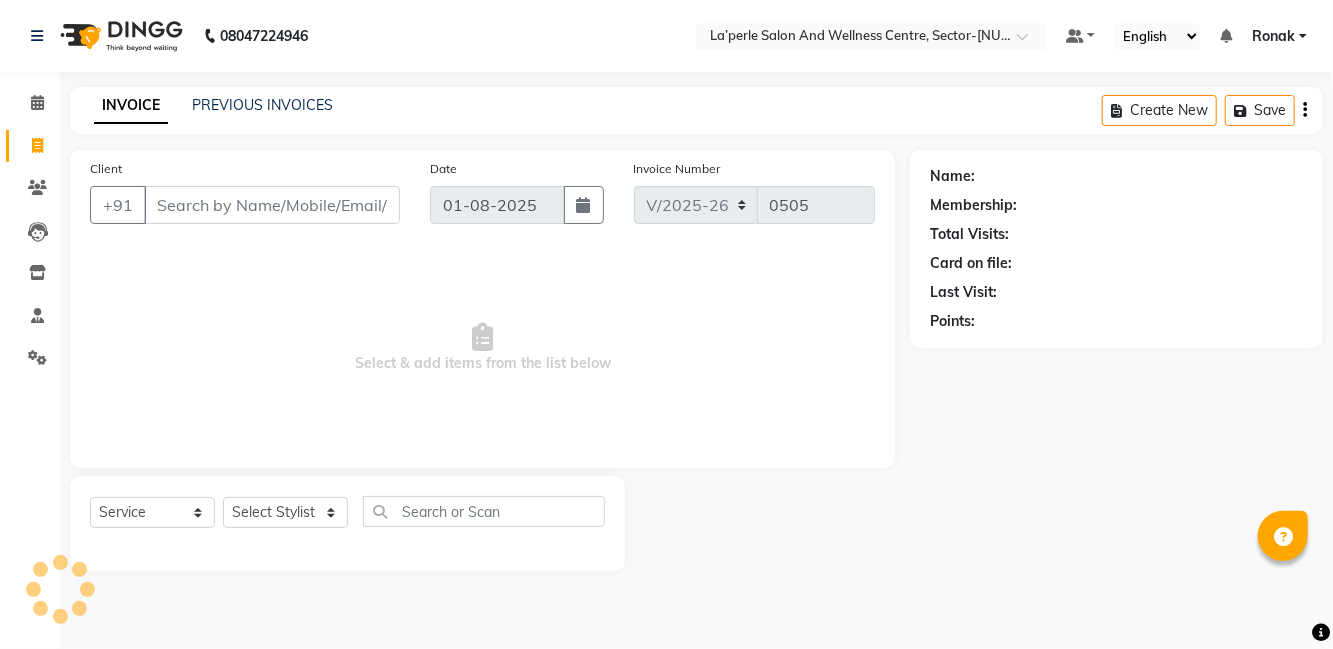 click on "08047224946 Select Location × La’perle Salon and Wellness Centre, Sector-[NUMBER] Default Panel My Panel English ENGLISH Español العربية मराठी हिंदी ગુજરાતી தமிழ் 中文 Notifications nothing to show [FIRST] Manage Profile Change Password Sign out  Version:3.15.11  ☀ LA’PERLE Salon and Wellness Centre, Sector-[NUMBER]  Calendar  Invoice  Clients  Leads   Inventory  Staff  Settings Completed InProgress Upcoming Dropped Tentative Check-In Confirm Bookings Segments Page Builder INVOICE PREVIOUS INVOICES Create New   Save  Client +91 Date 01-08-2025 Invoice Number V/2025 V/2025-26 0505  Select & add items from the list below  Select  Service  Product  Membership  Package Voucher Prepaid Gift Card  Select Stylist Name: Membership: Total Visits: Card on file: Last Visit:  Points:" at bounding box center [666, 324] 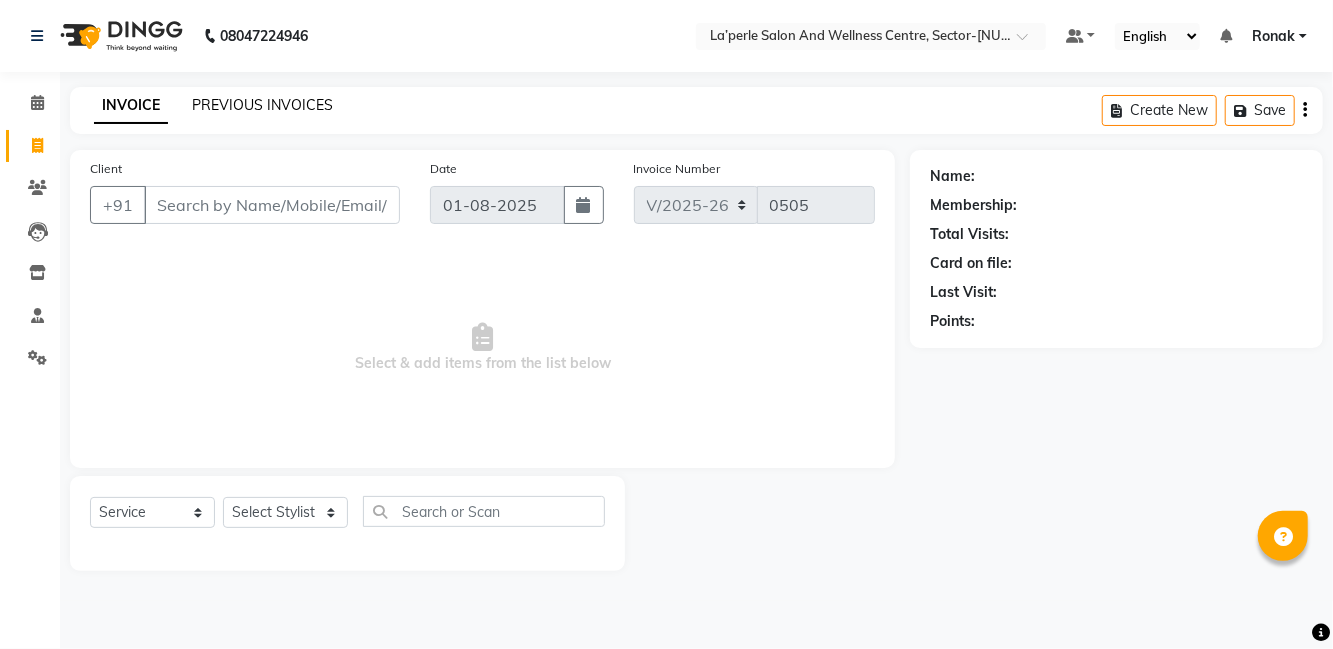 click on "PREVIOUS INVOICES" 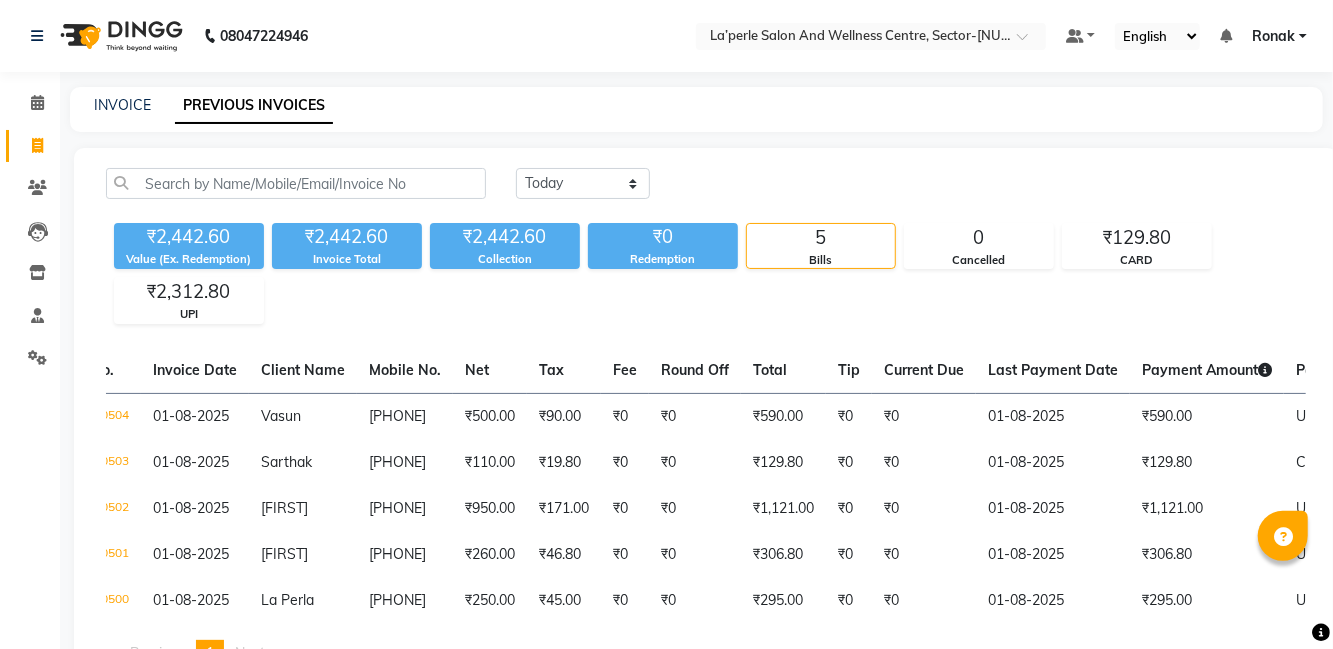 scroll, scrollTop: 0, scrollLeft: 74, axis: horizontal 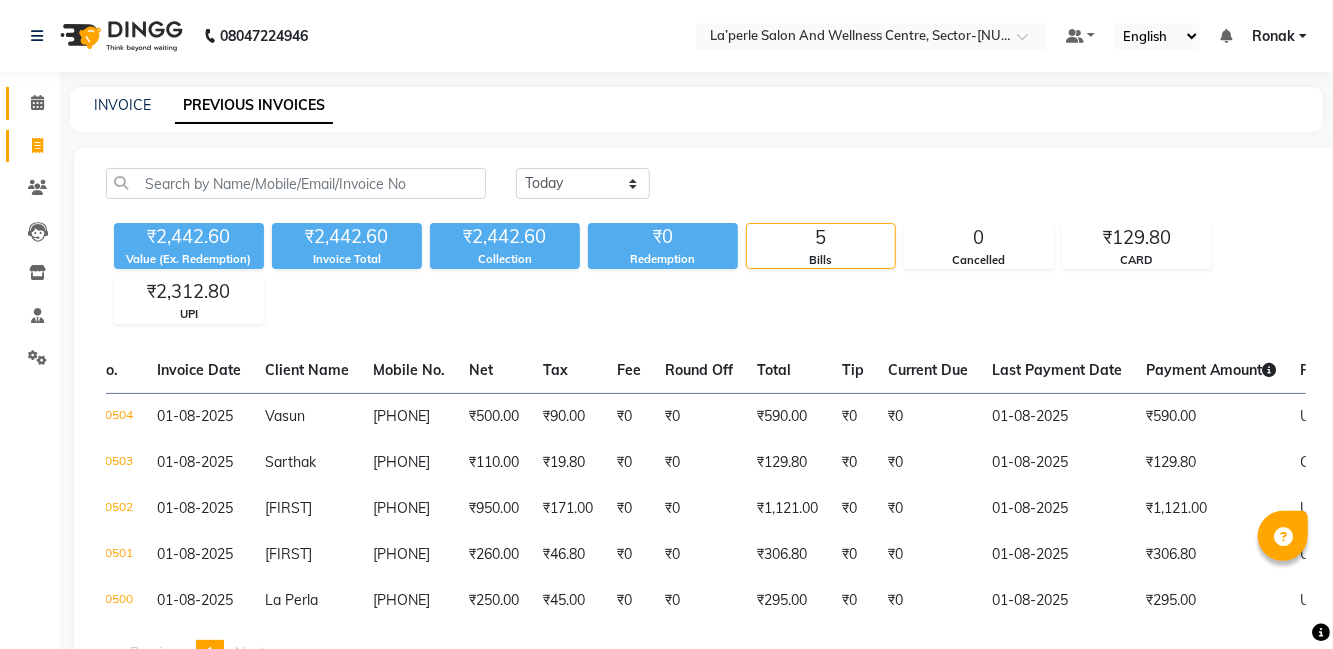 click 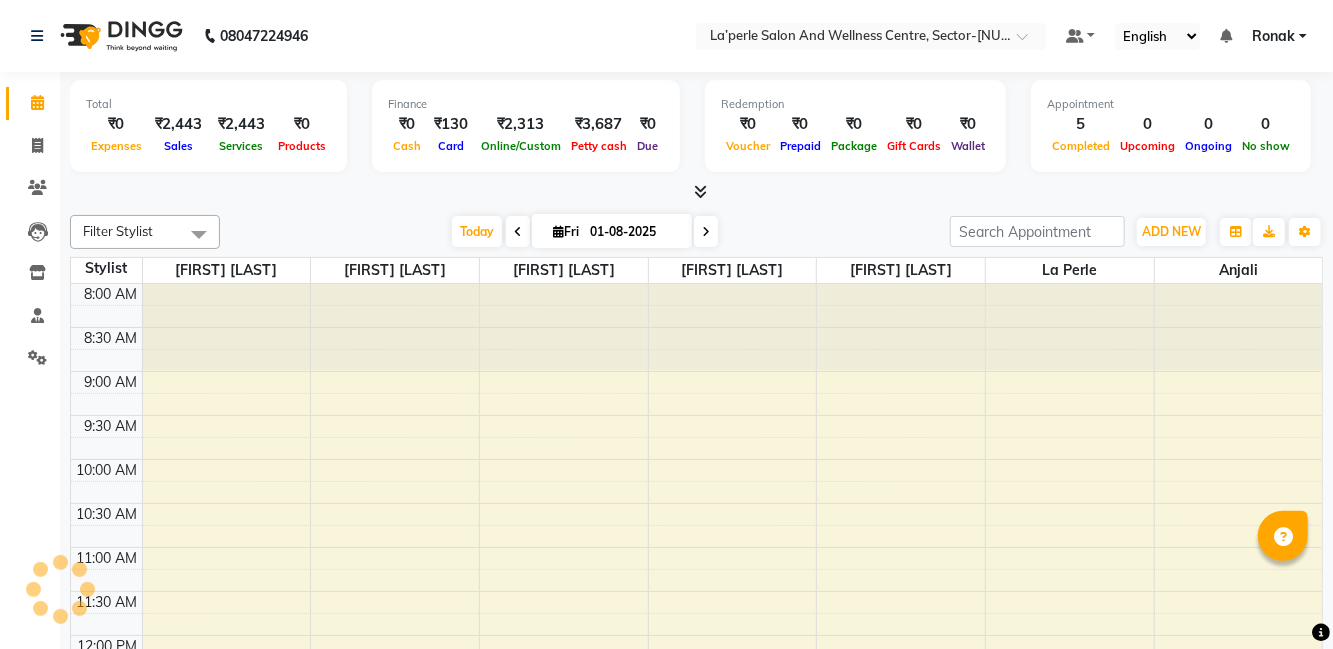scroll, scrollTop: 0, scrollLeft: 0, axis: both 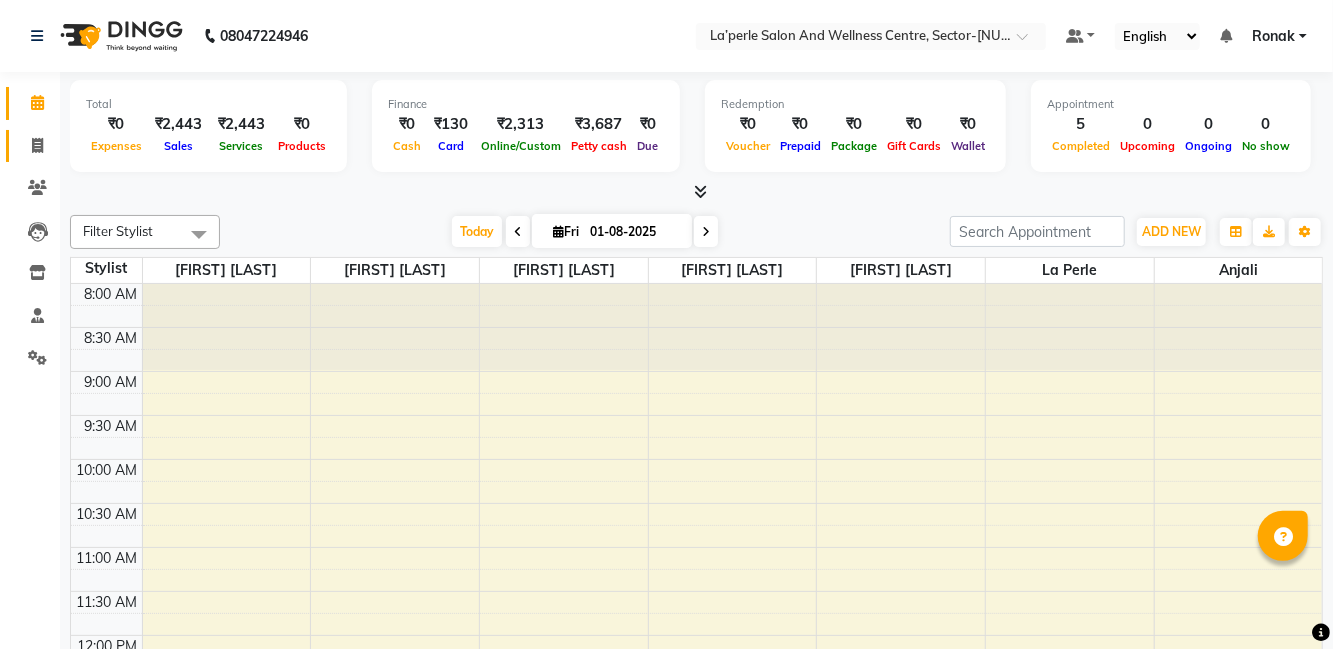 click on "Invoice" 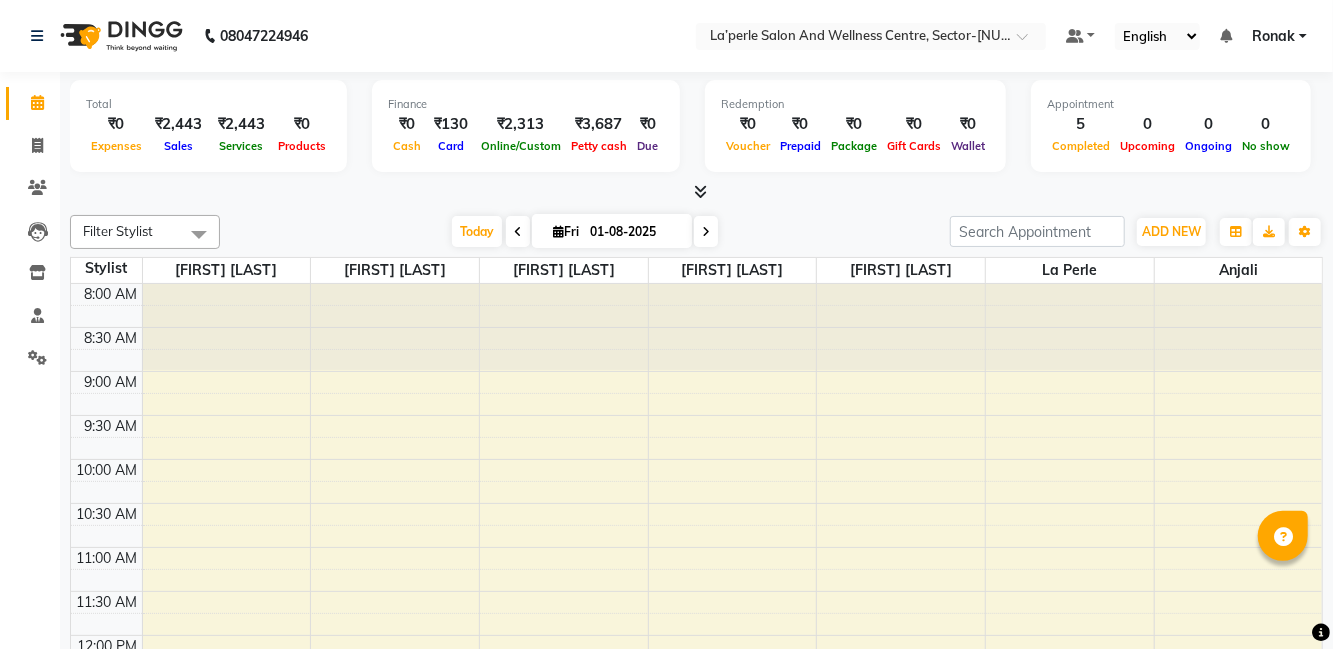 select on "8341" 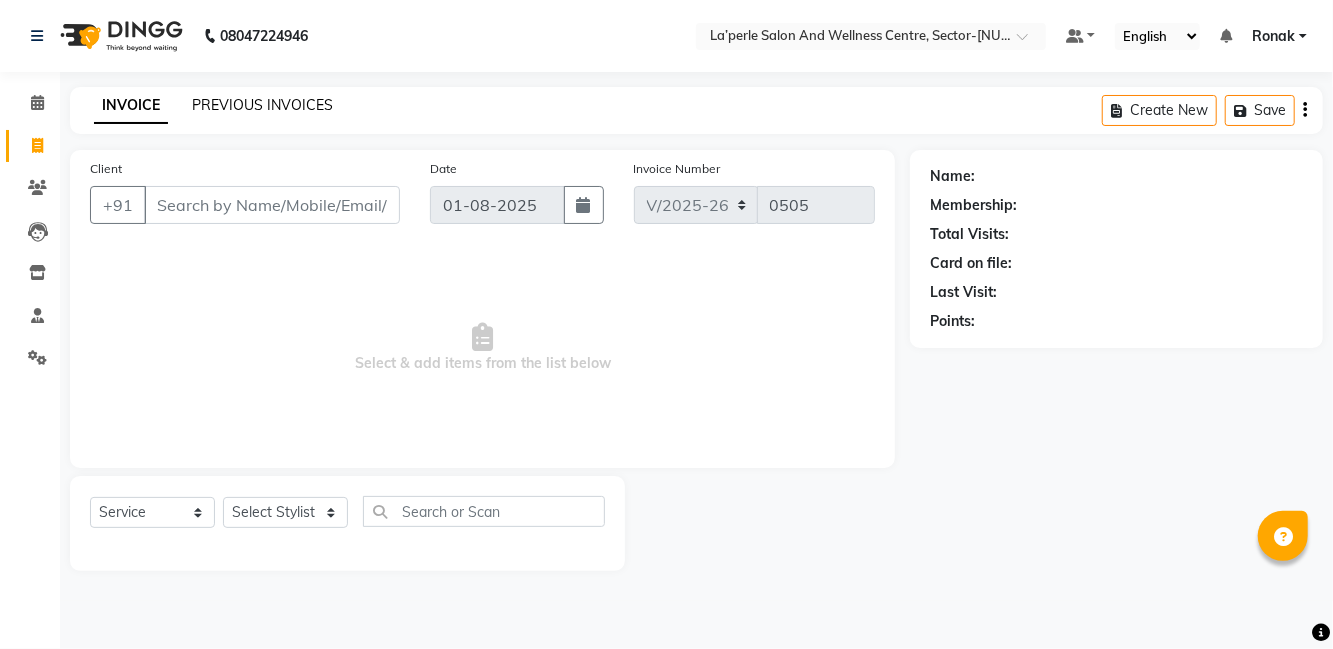 click on "PREVIOUS INVOICES" 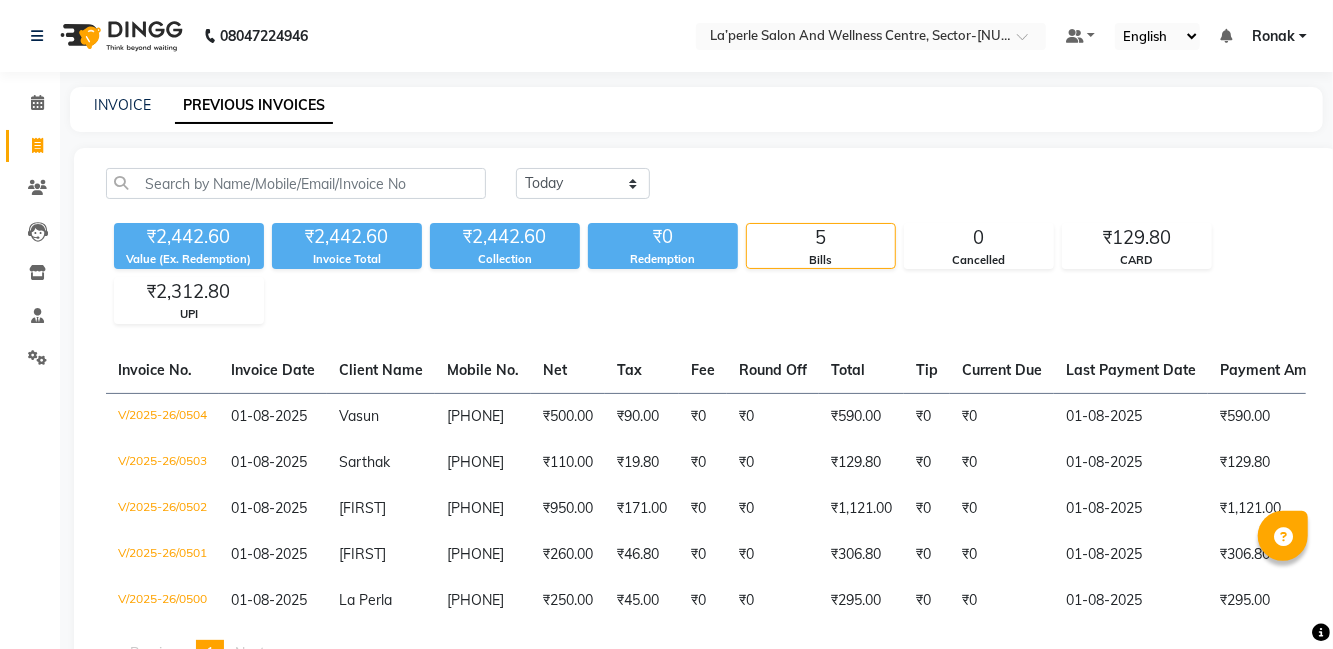 click 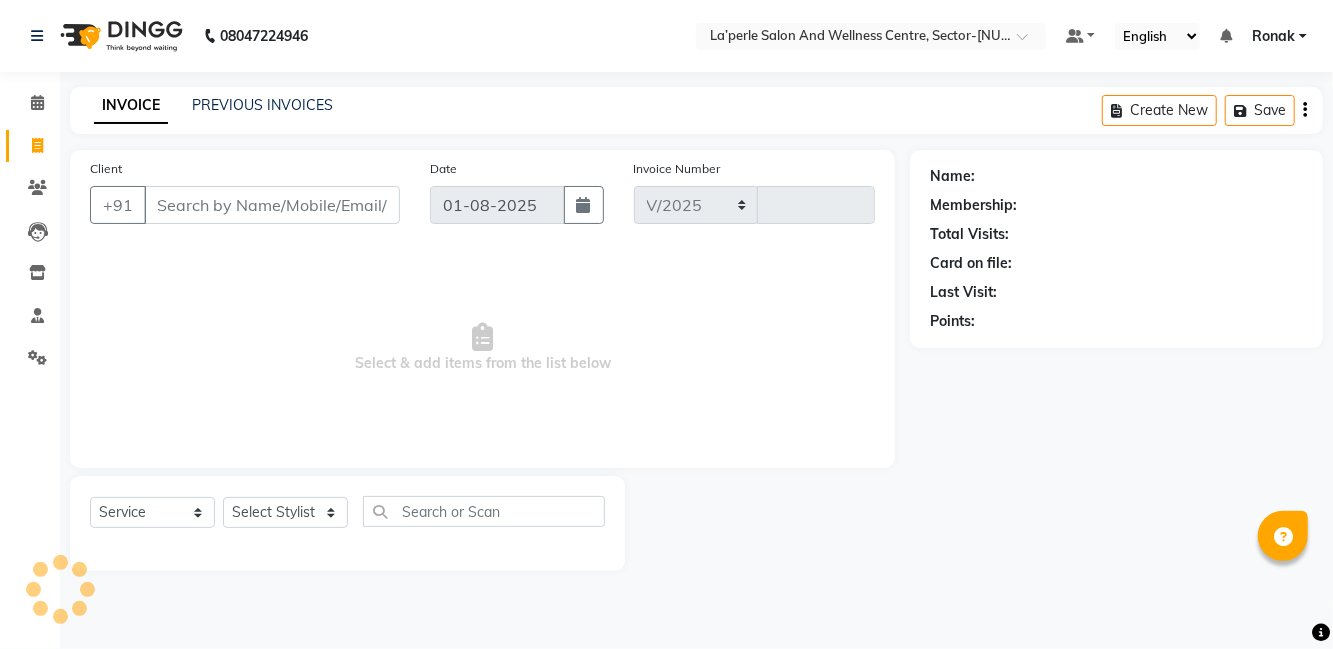 select on "8341" 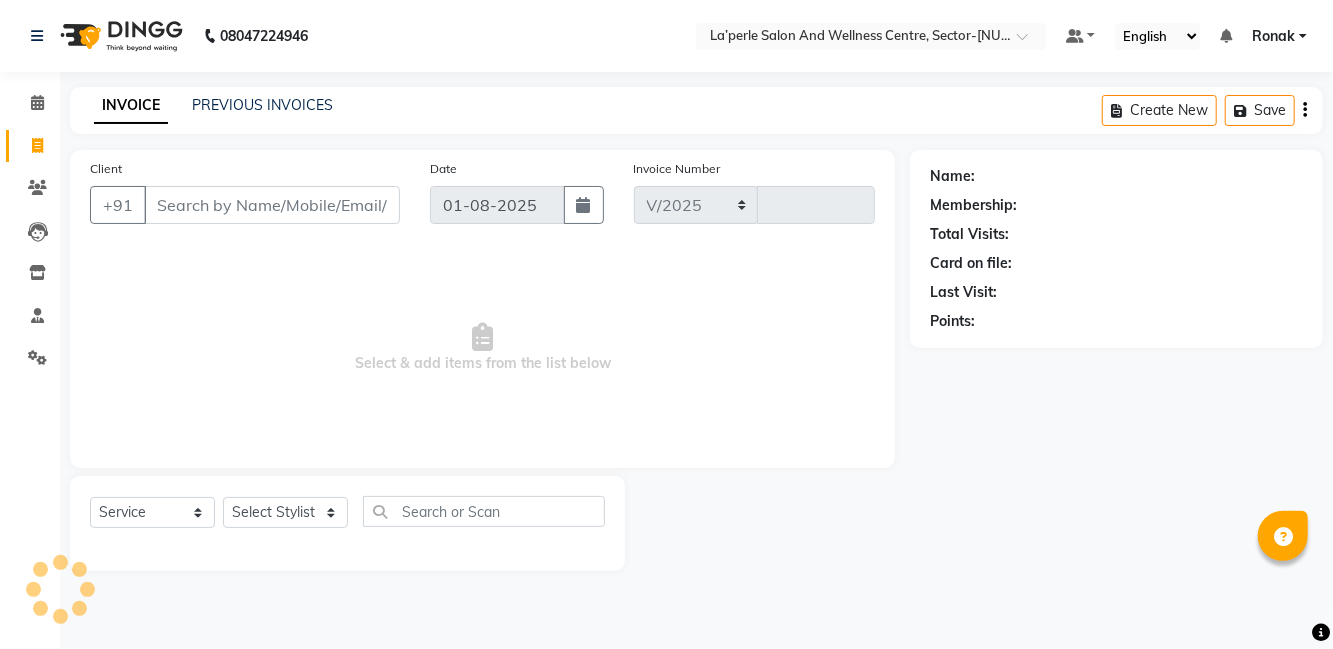 type on "0505" 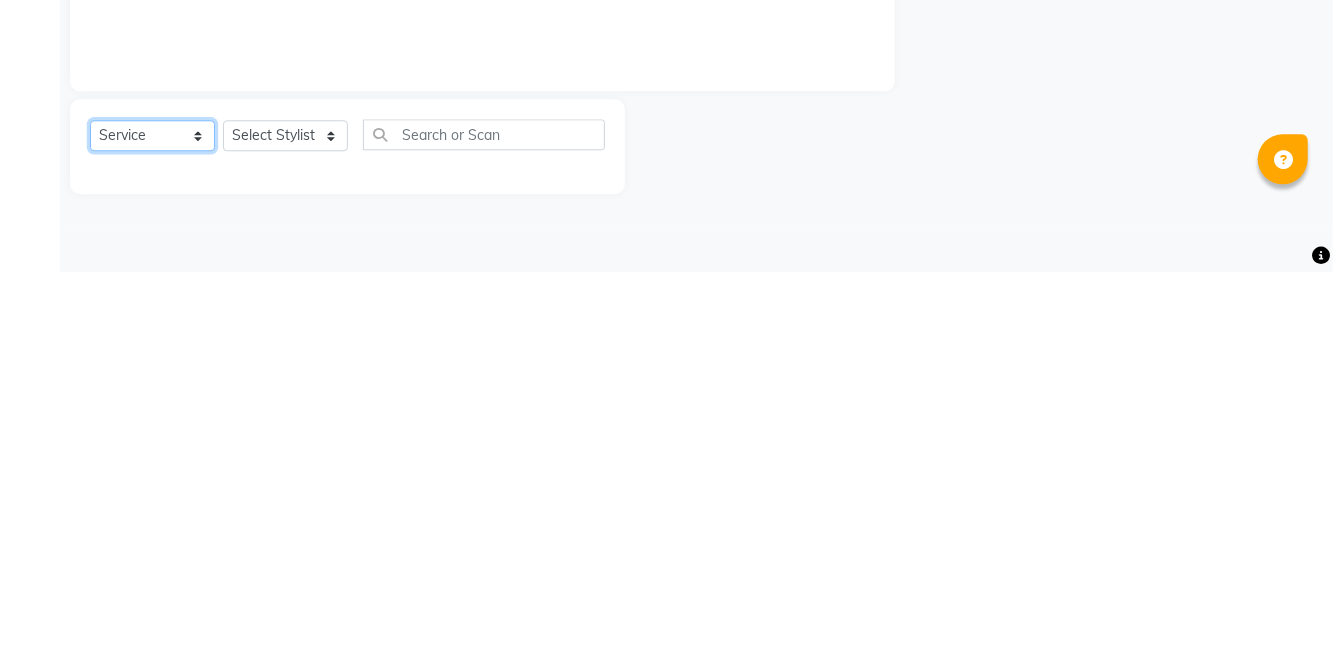 click on "Select  Service  Product  Membership  Package Voucher Prepaid Gift Card" 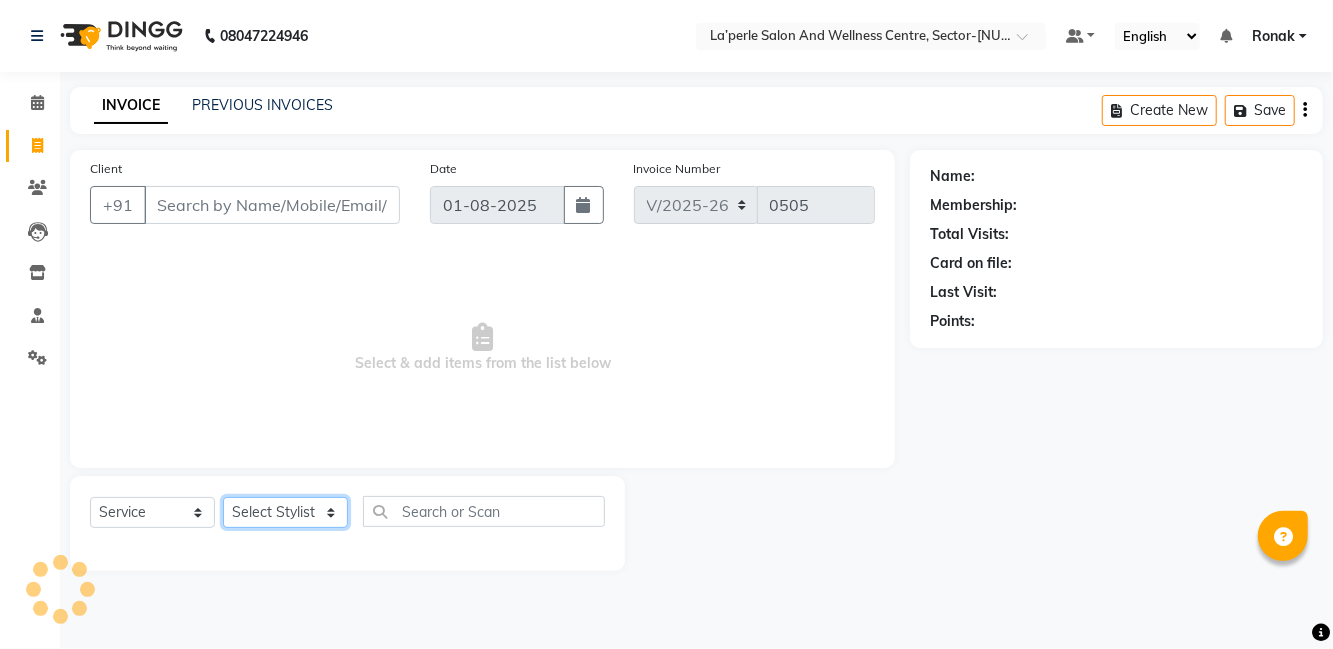 click on "Select Stylist [FIRST] [LAST], [FIRST] [LAST], [FIRST] [LAST], [FIRST] [LAST], [FIRST] [LAST], [FIRST] [LAST], [FIRST], [FIRST] [LAST], [FIRST] [LAST], [FIRST], [FIRST] [LAST], [FIRST] [LAST]" 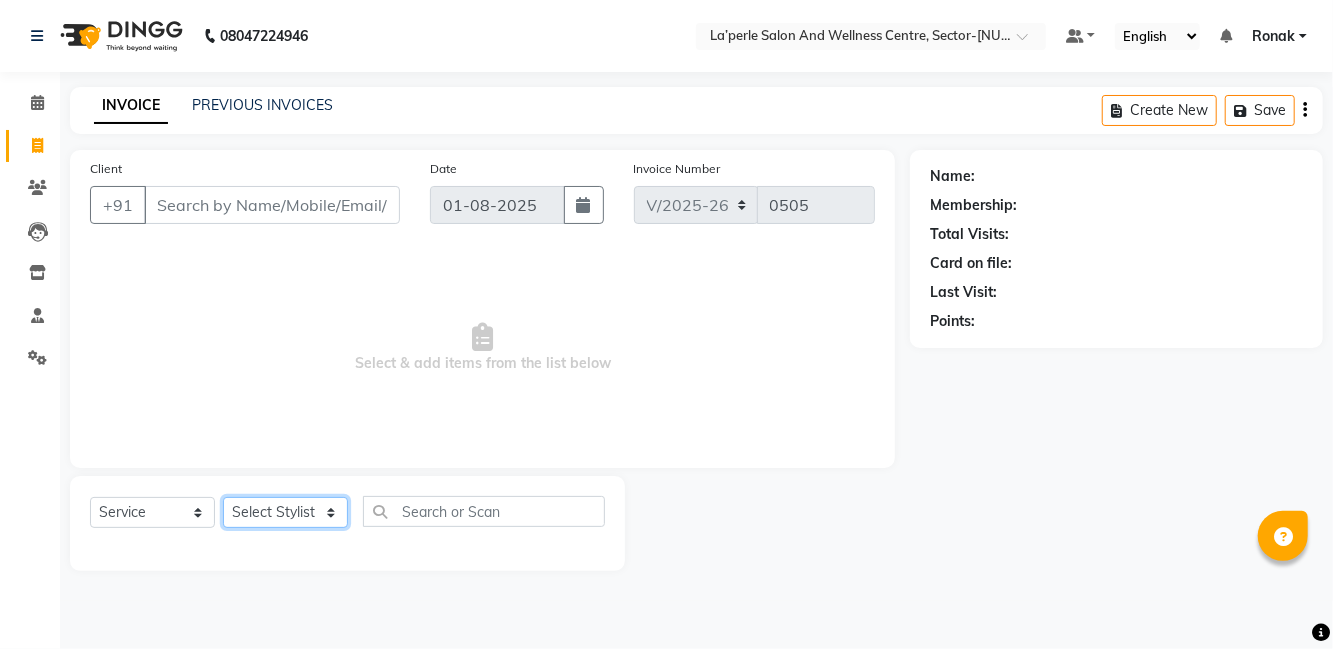 select on "[NUMBER]" 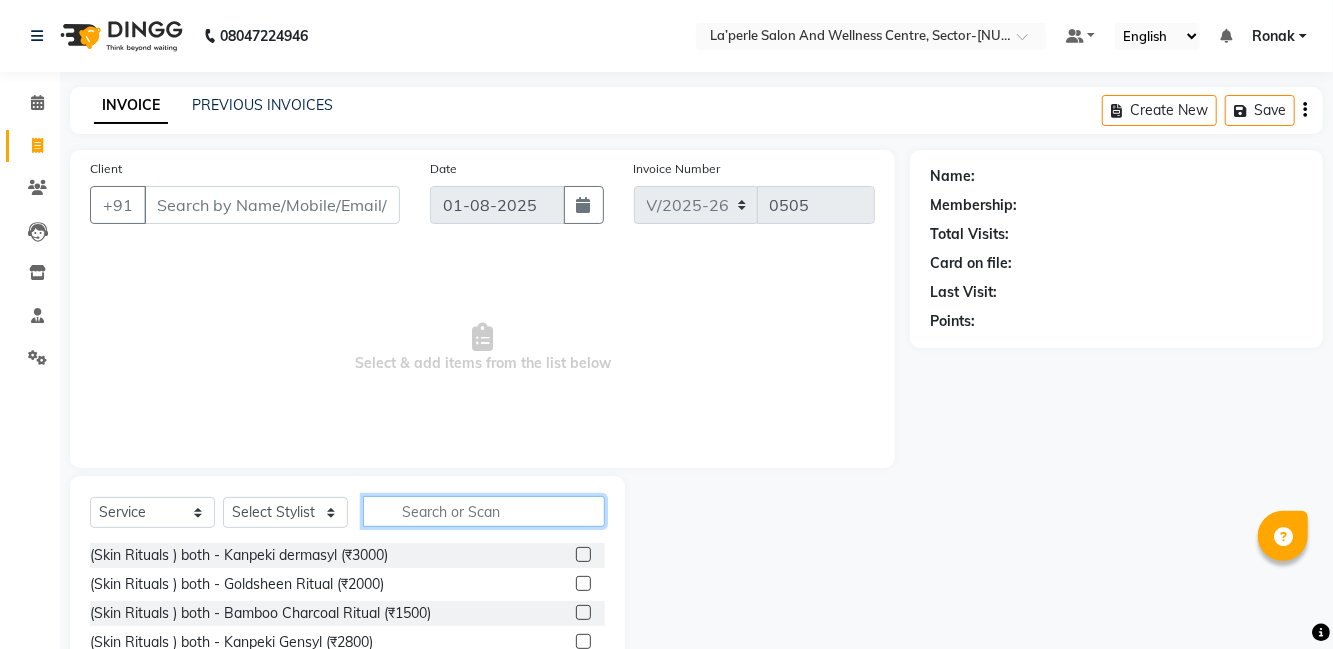 click 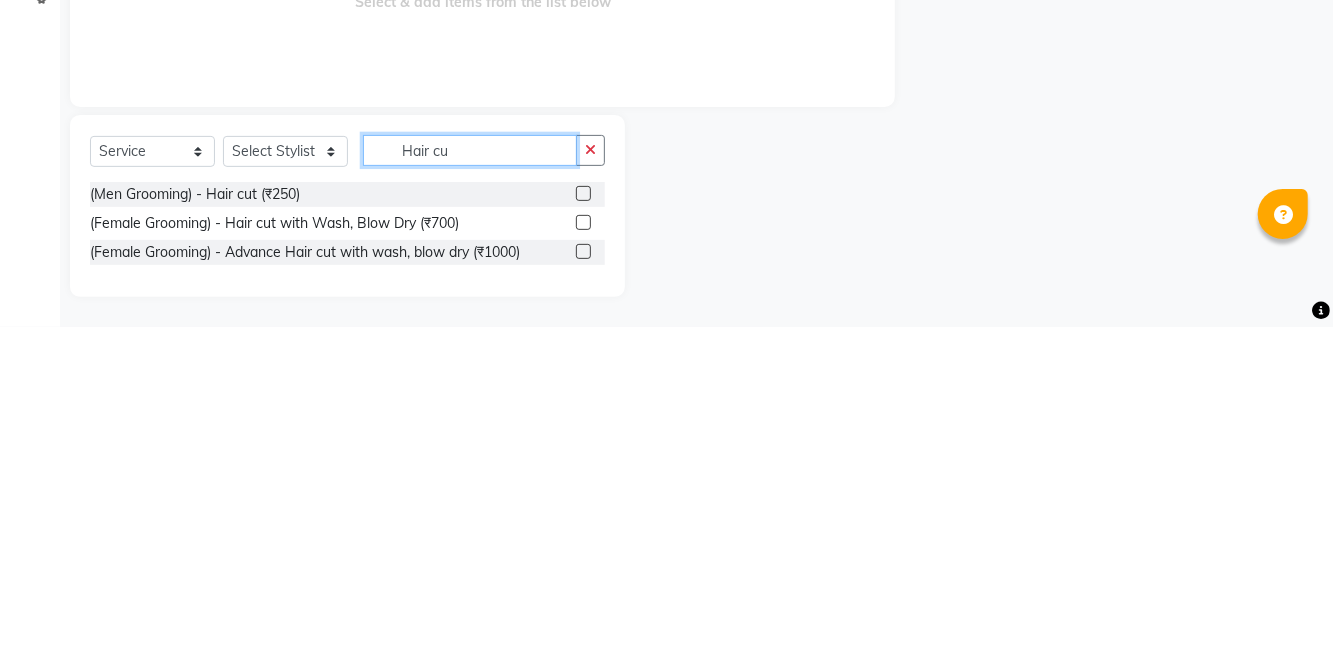 scroll, scrollTop: 41, scrollLeft: 0, axis: vertical 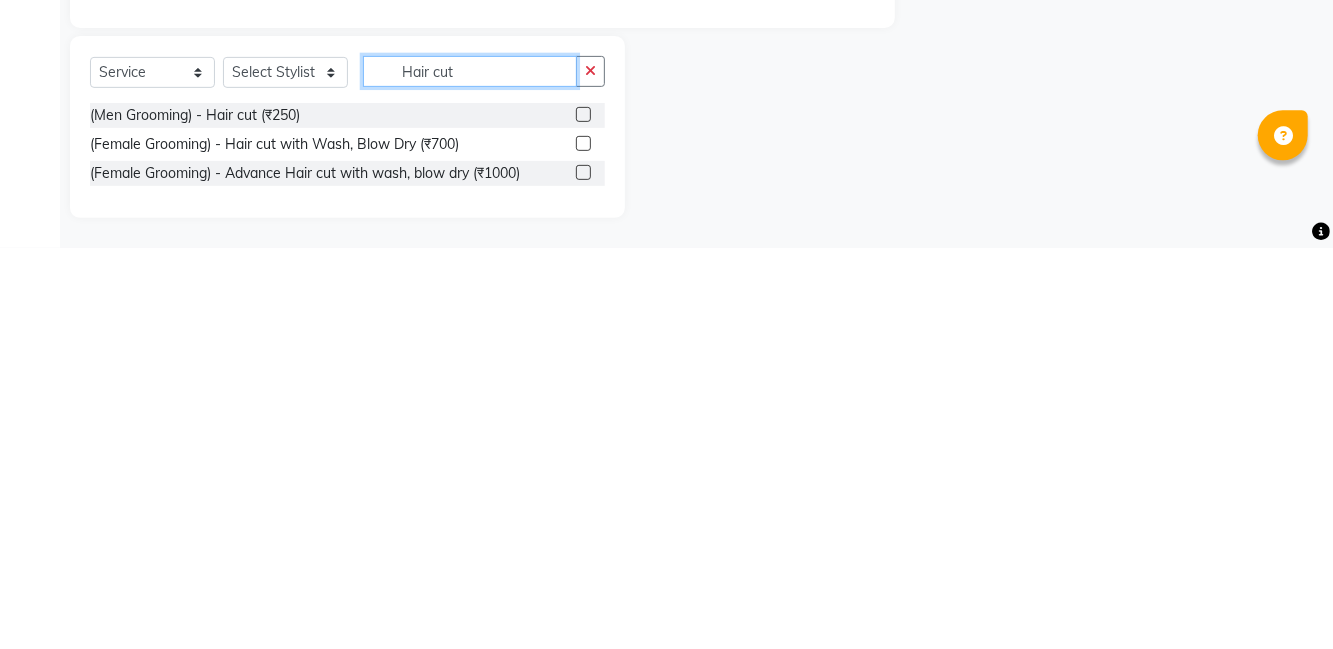 type on "Hair cut" 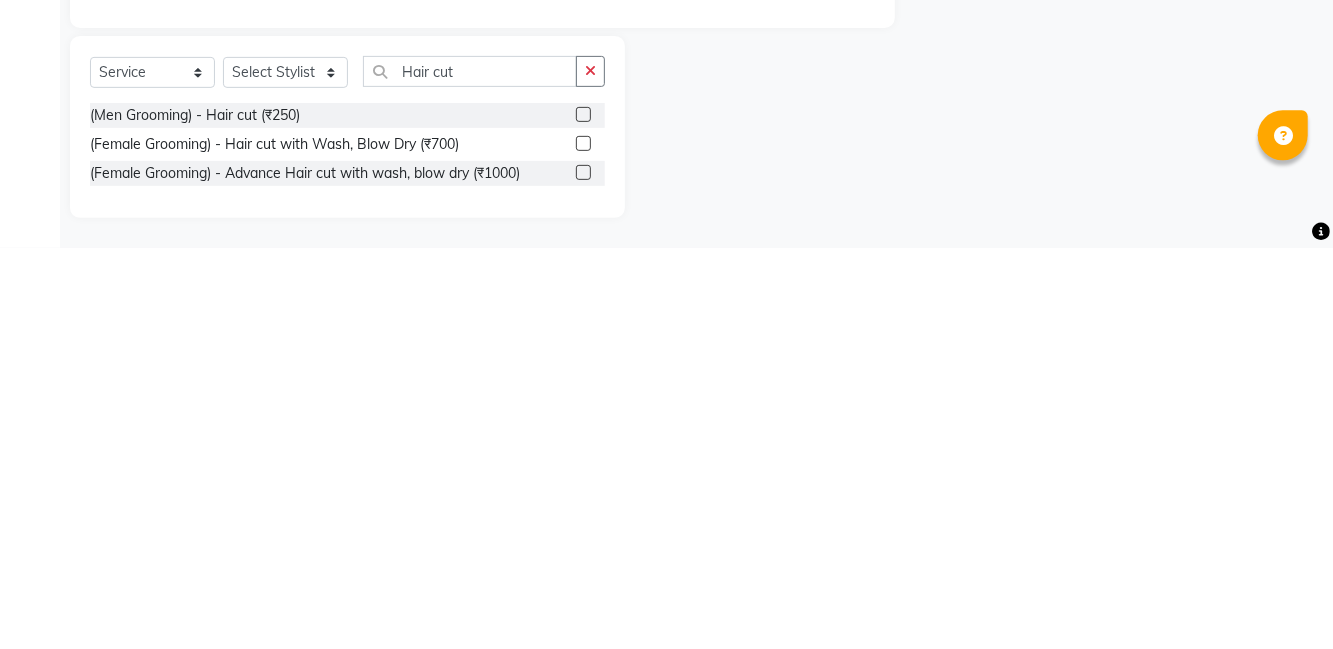 click 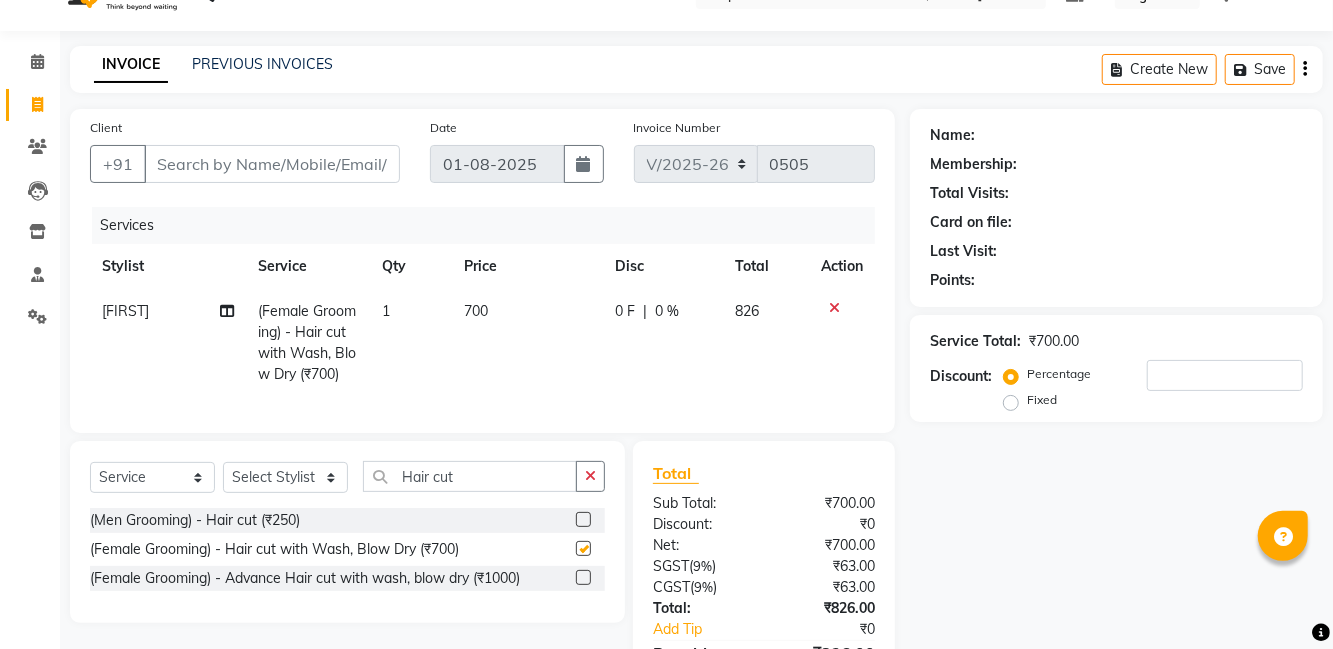 checkbox on "false" 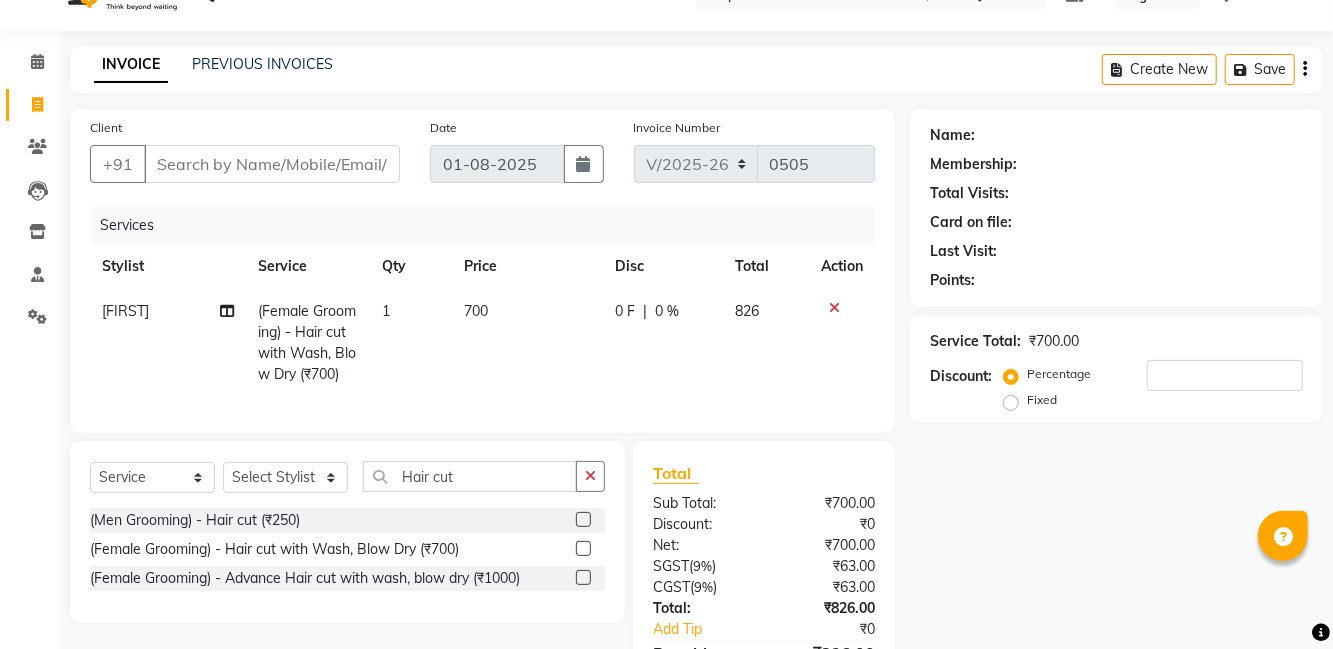 scroll, scrollTop: 59, scrollLeft: 0, axis: vertical 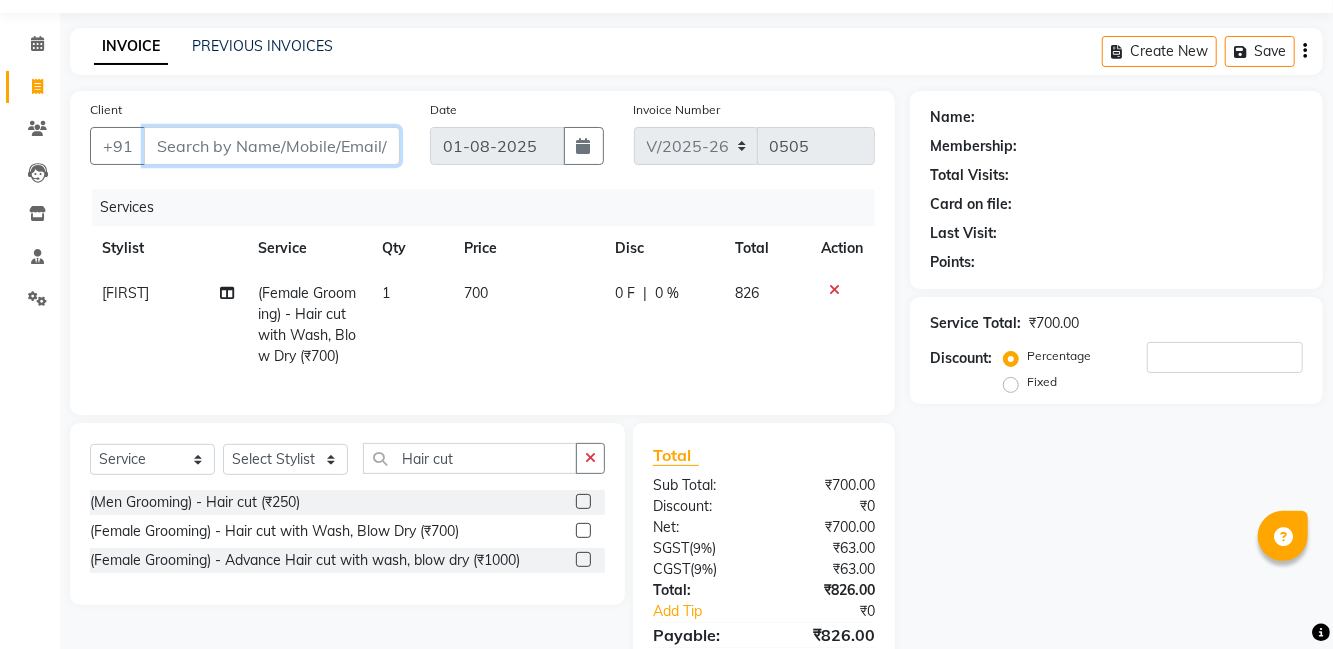 click on "Client" at bounding box center [272, 146] 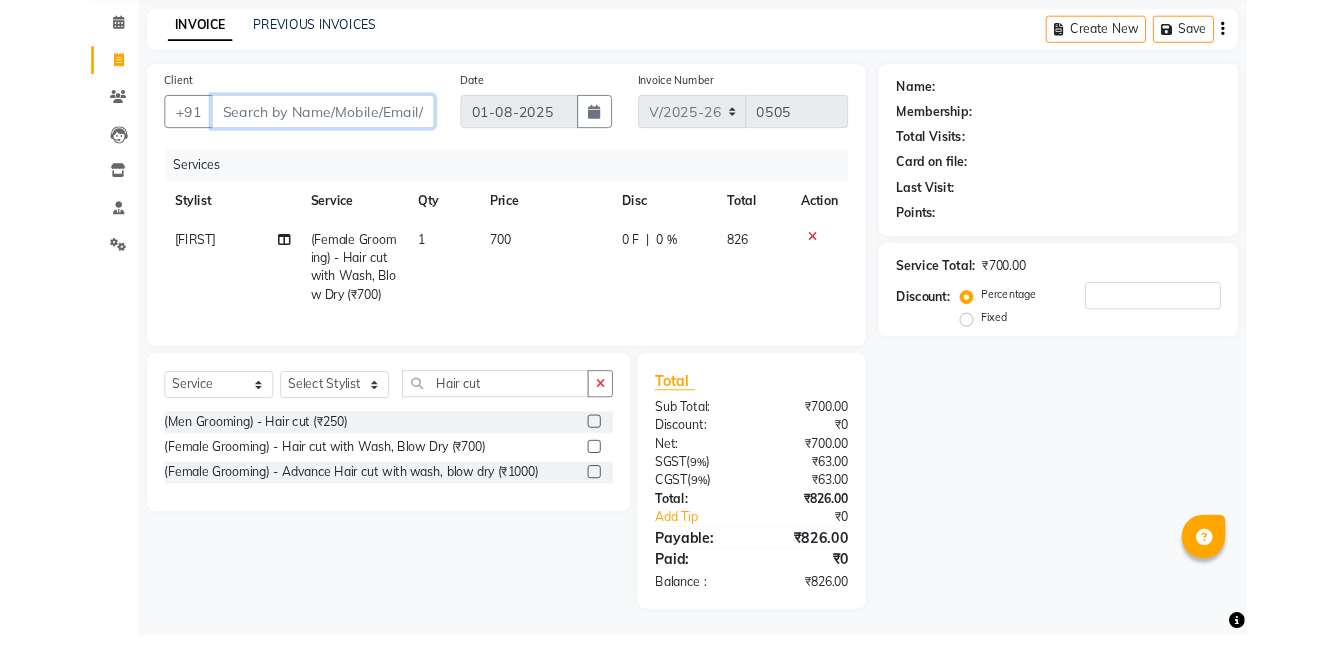 scroll, scrollTop: 82, scrollLeft: 0, axis: vertical 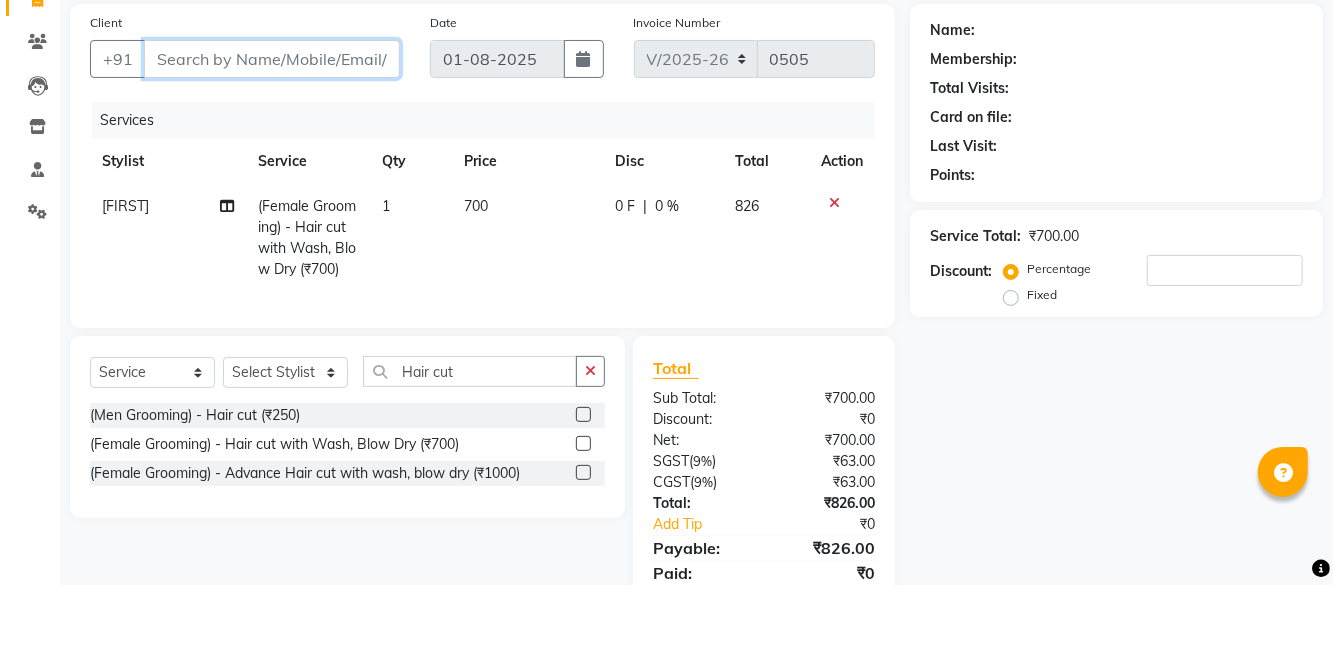 type on "9" 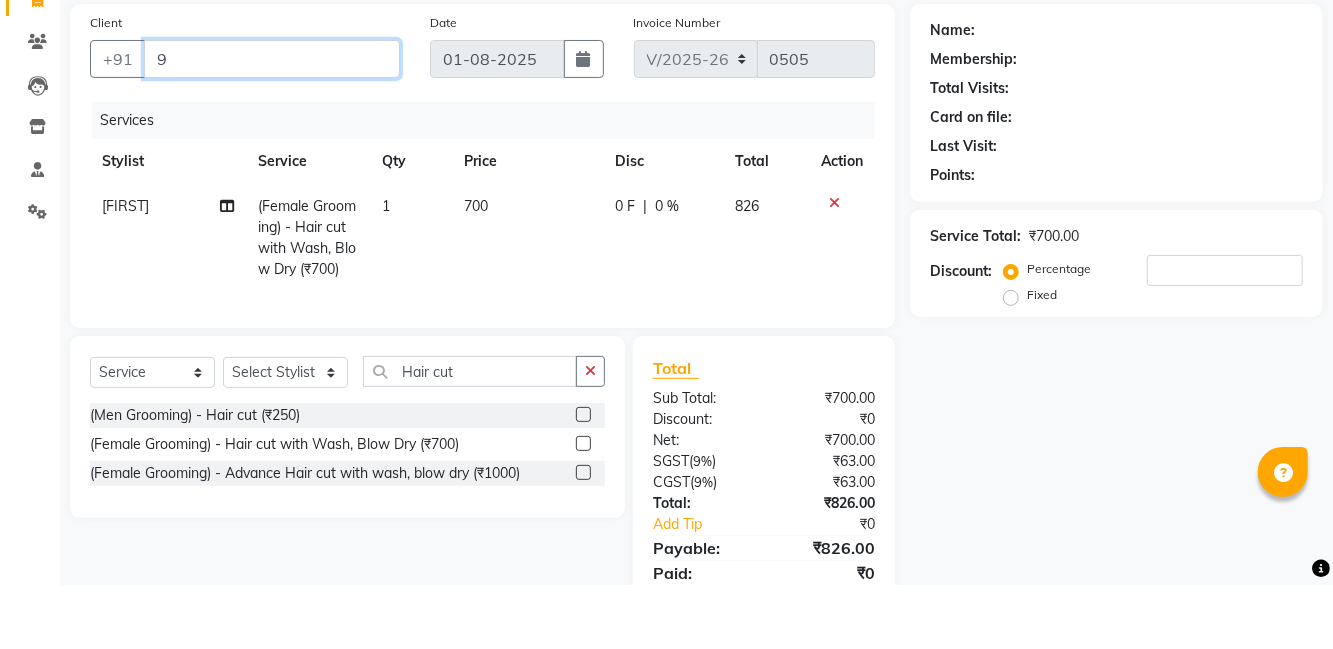 type on "0" 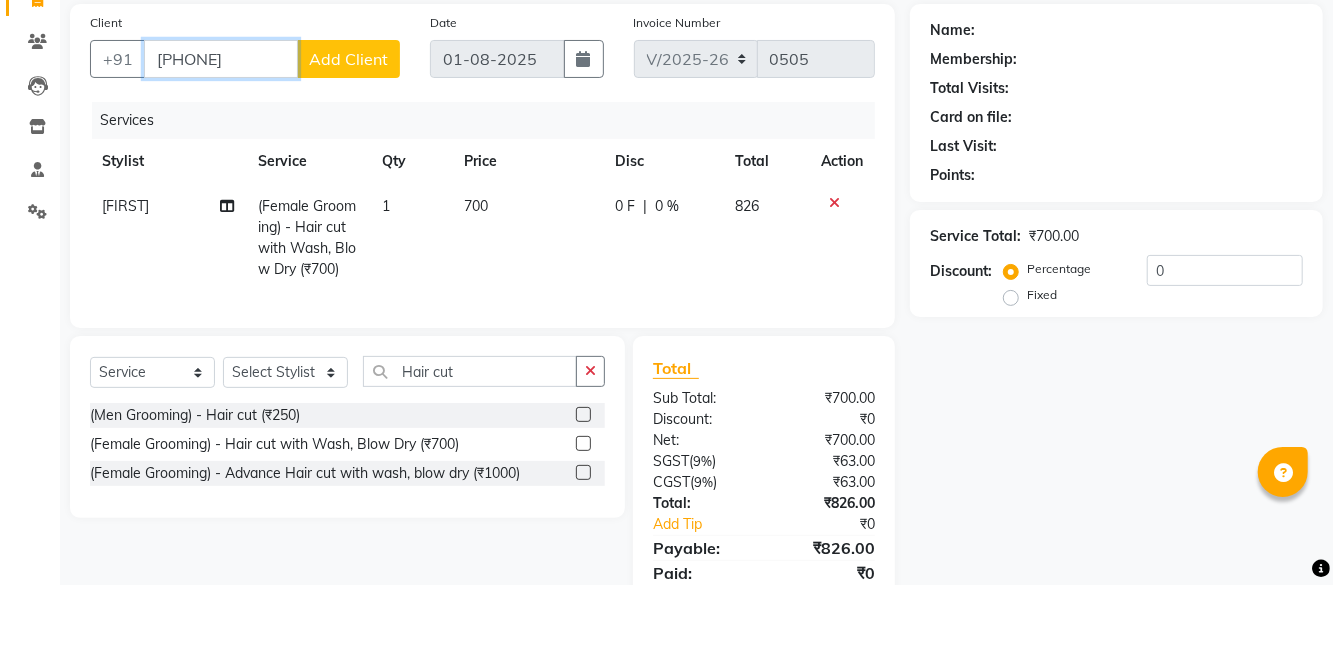 type on "[PHONE]" 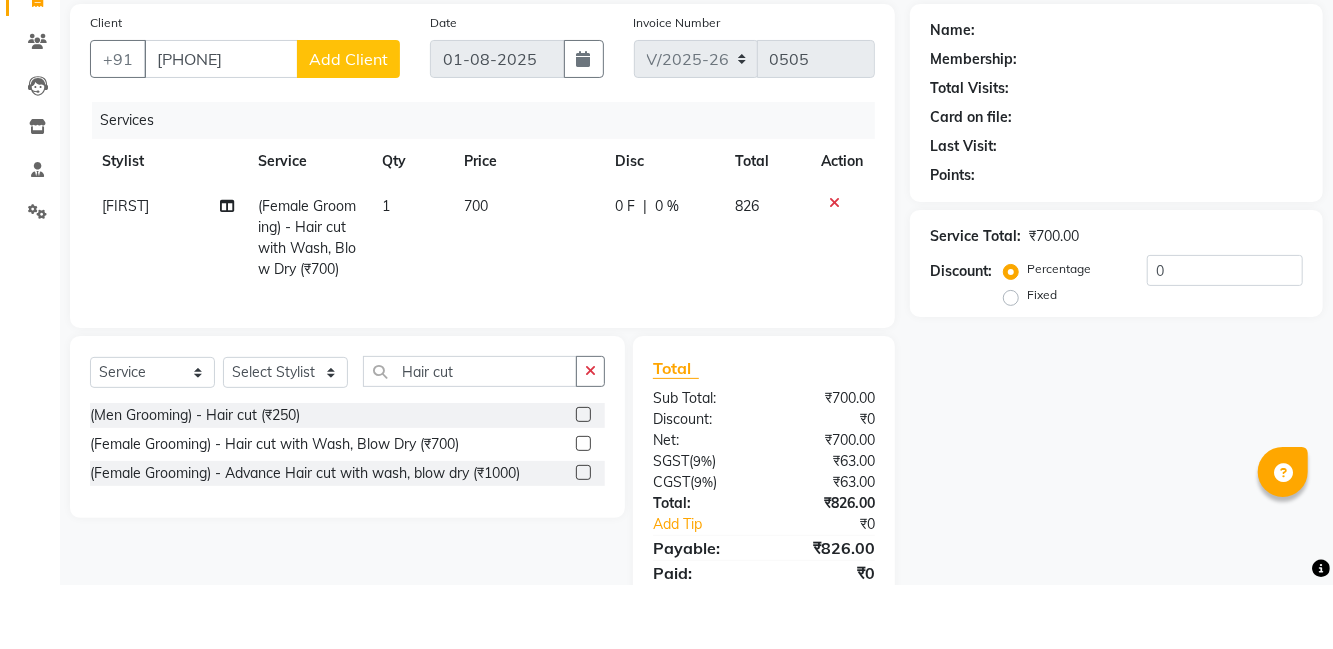 click on "Add Client" 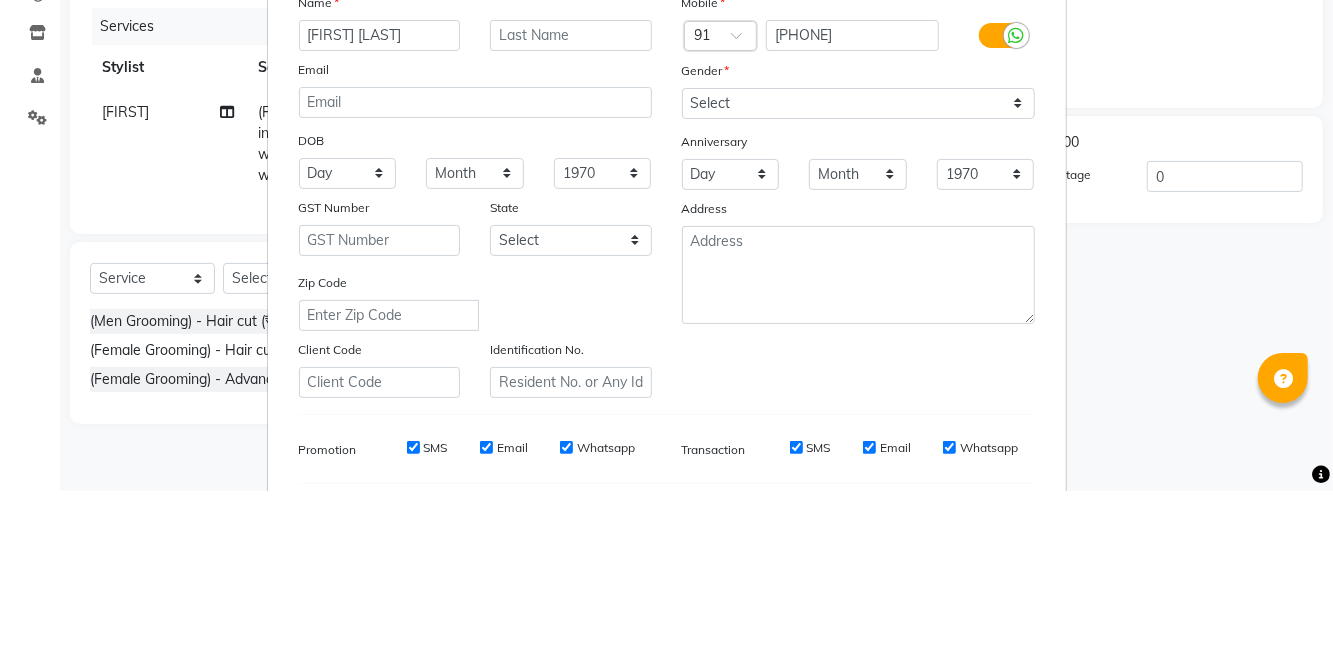 type on "[FIRST] [LAST]" 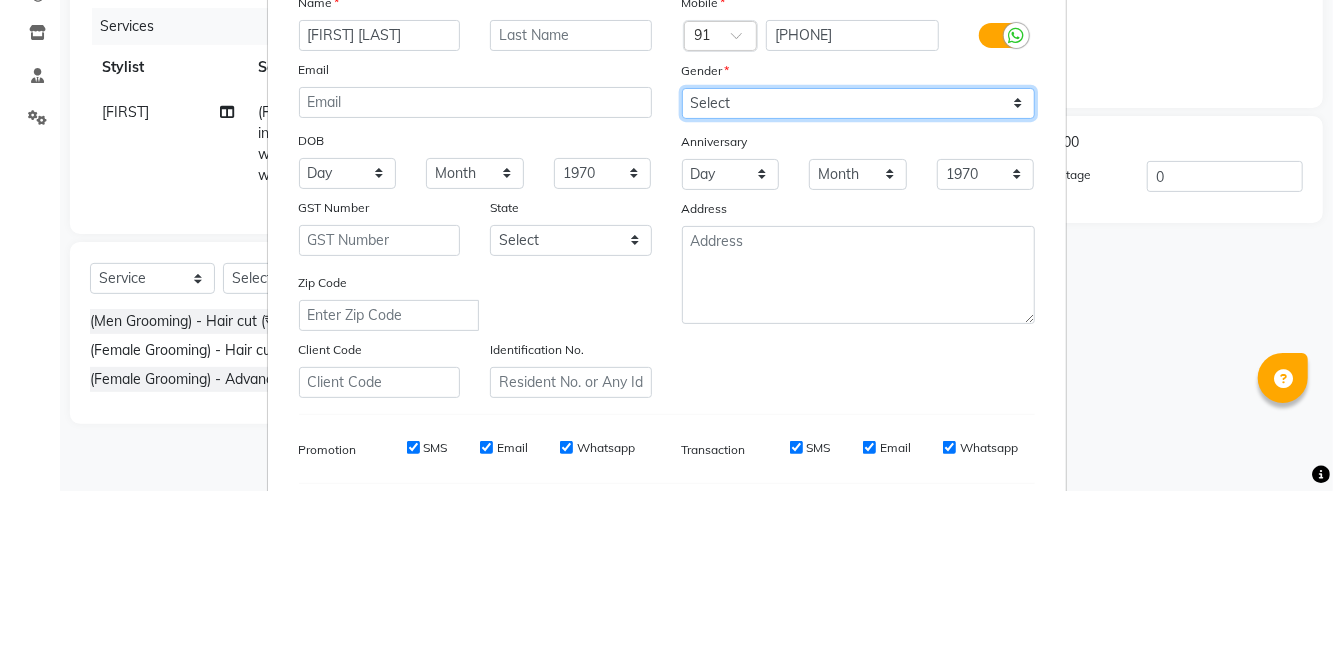 click on "Select Male Female Other Prefer Not To Say" at bounding box center [858, 261] 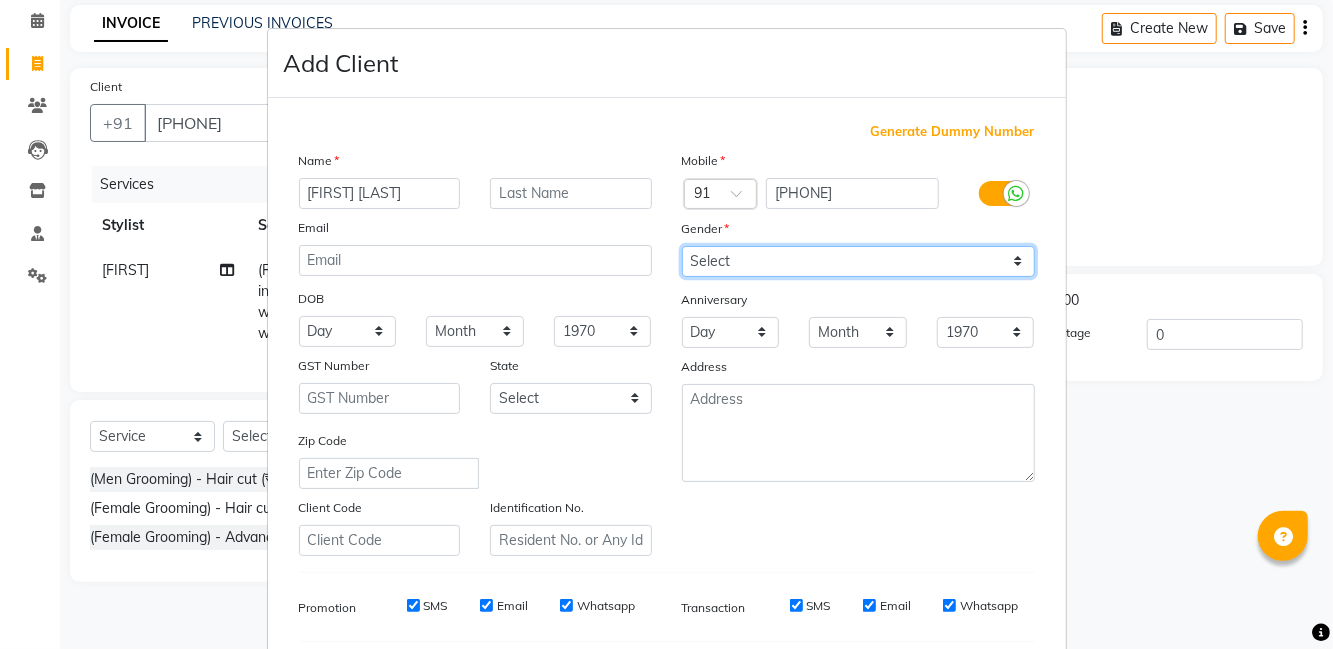 select on "female" 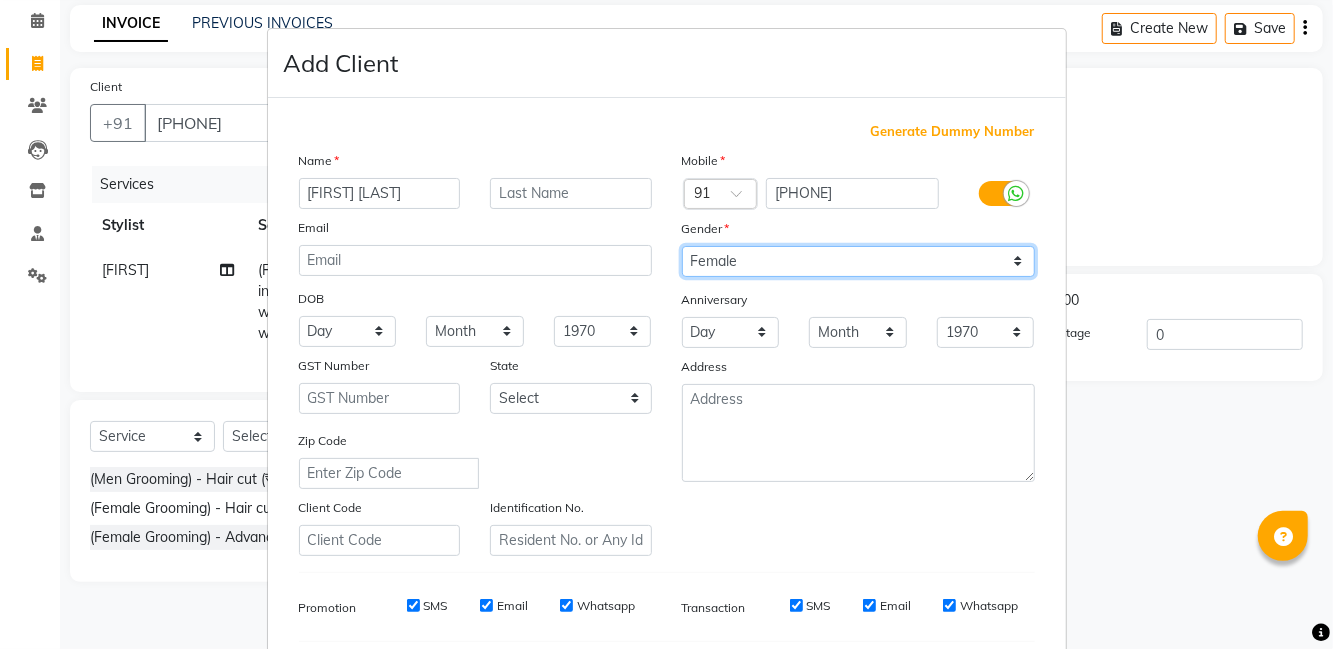 scroll, scrollTop: 142, scrollLeft: 0, axis: vertical 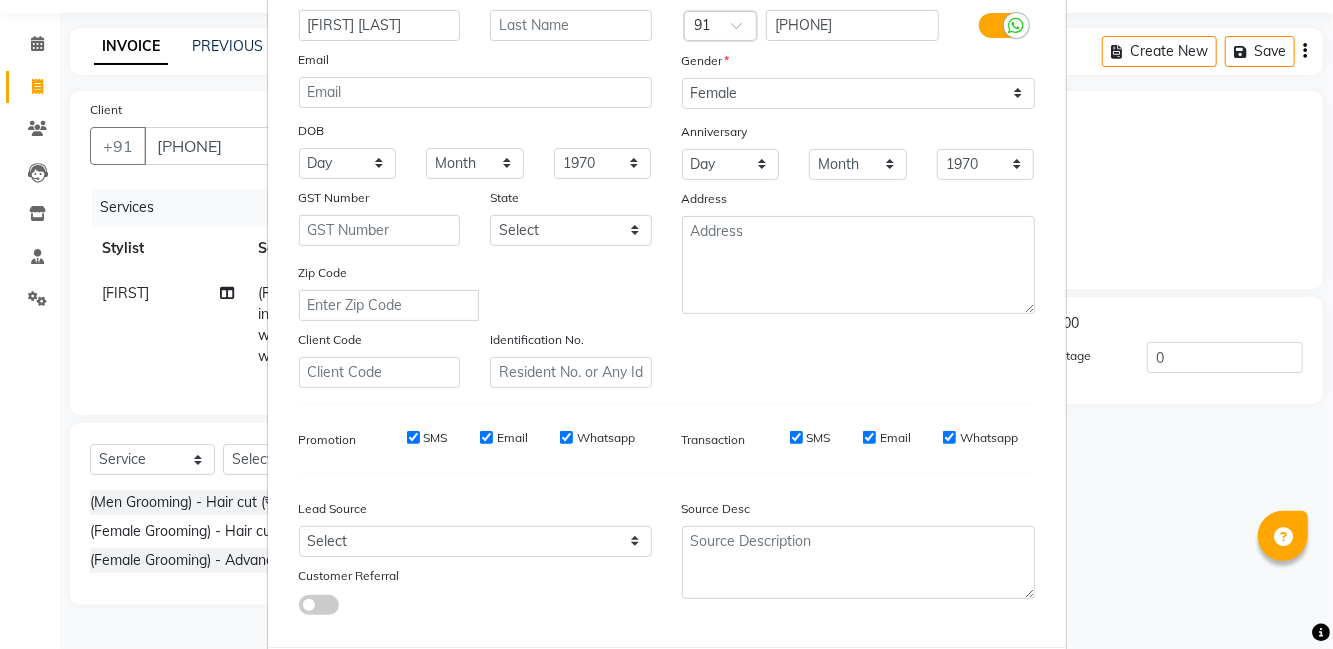 click on "Add" at bounding box center [933, 687] 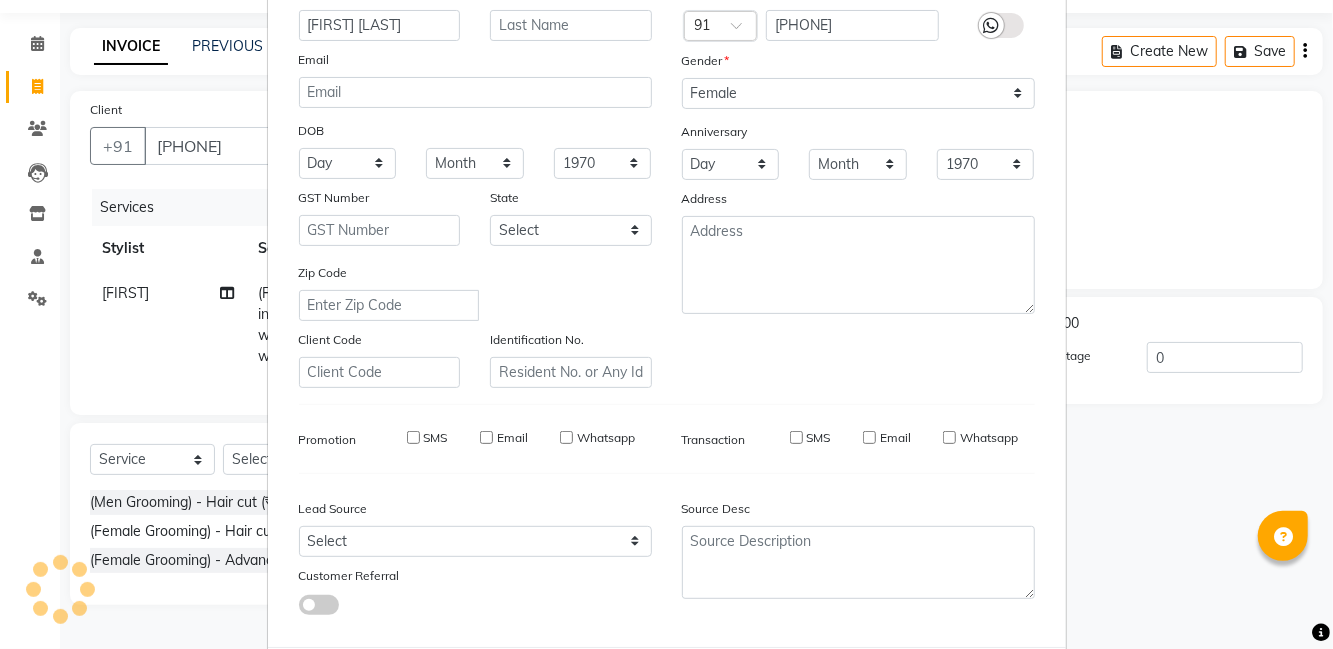 type 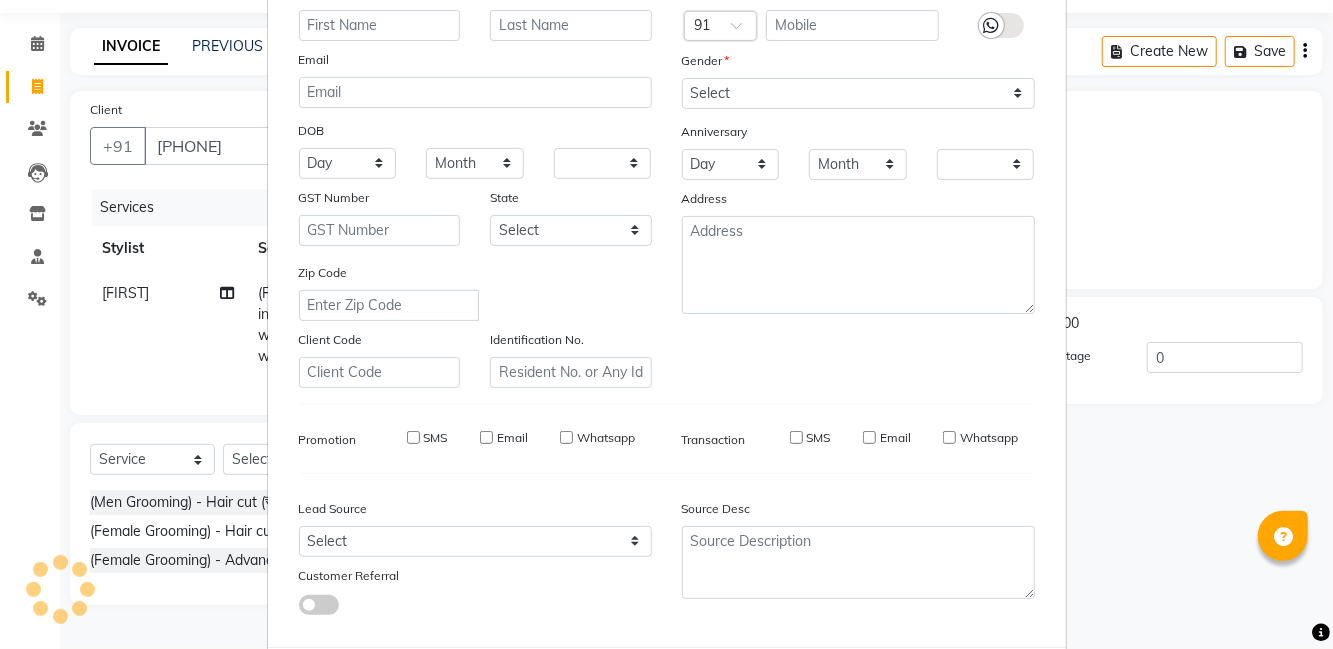 checkbox on "false" 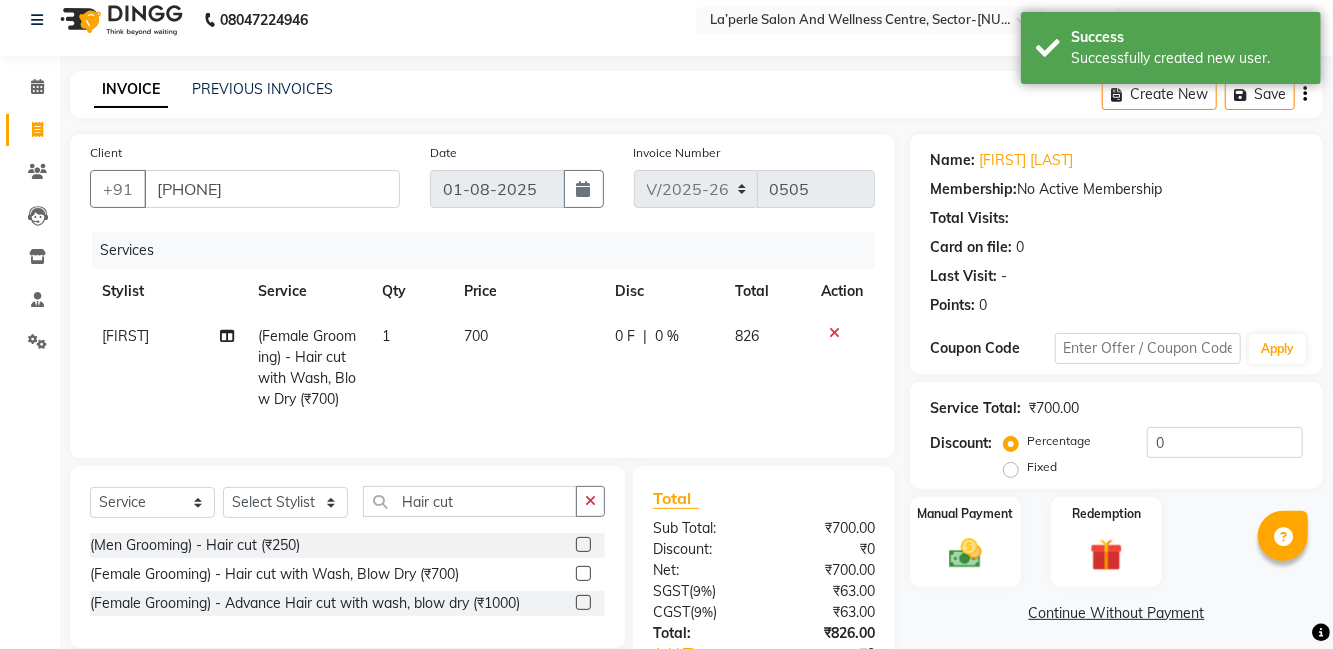 scroll, scrollTop: 18, scrollLeft: 0, axis: vertical 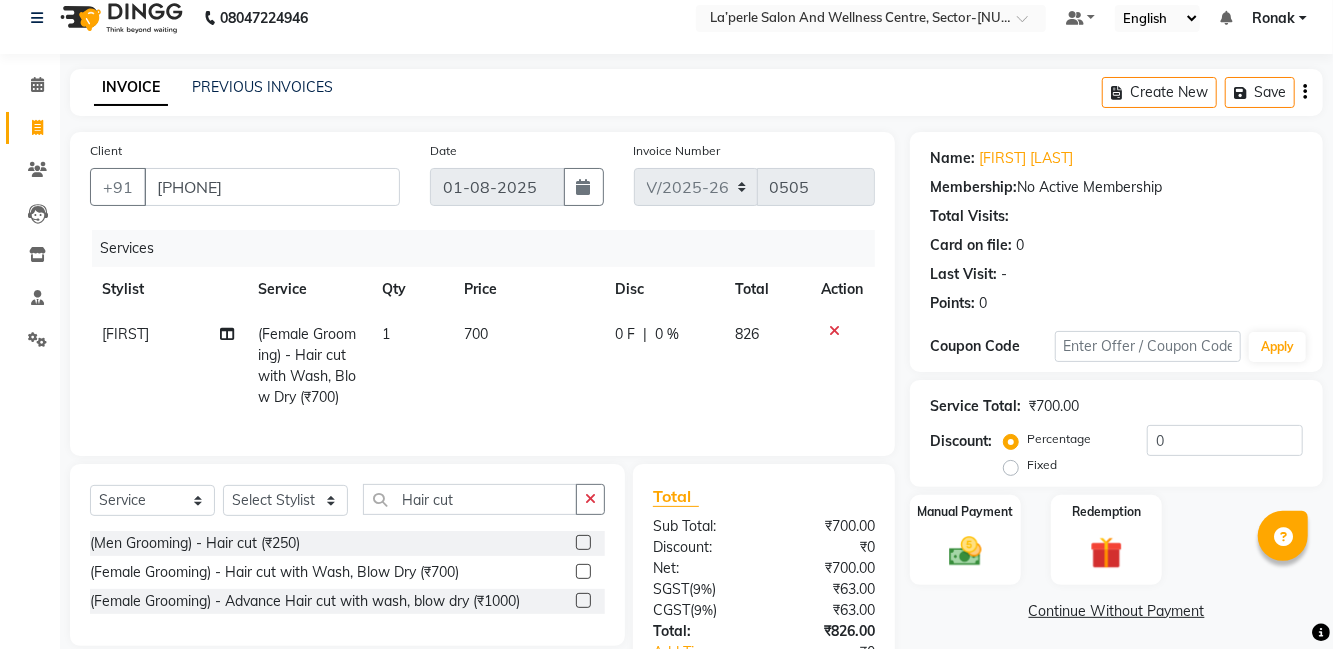 click 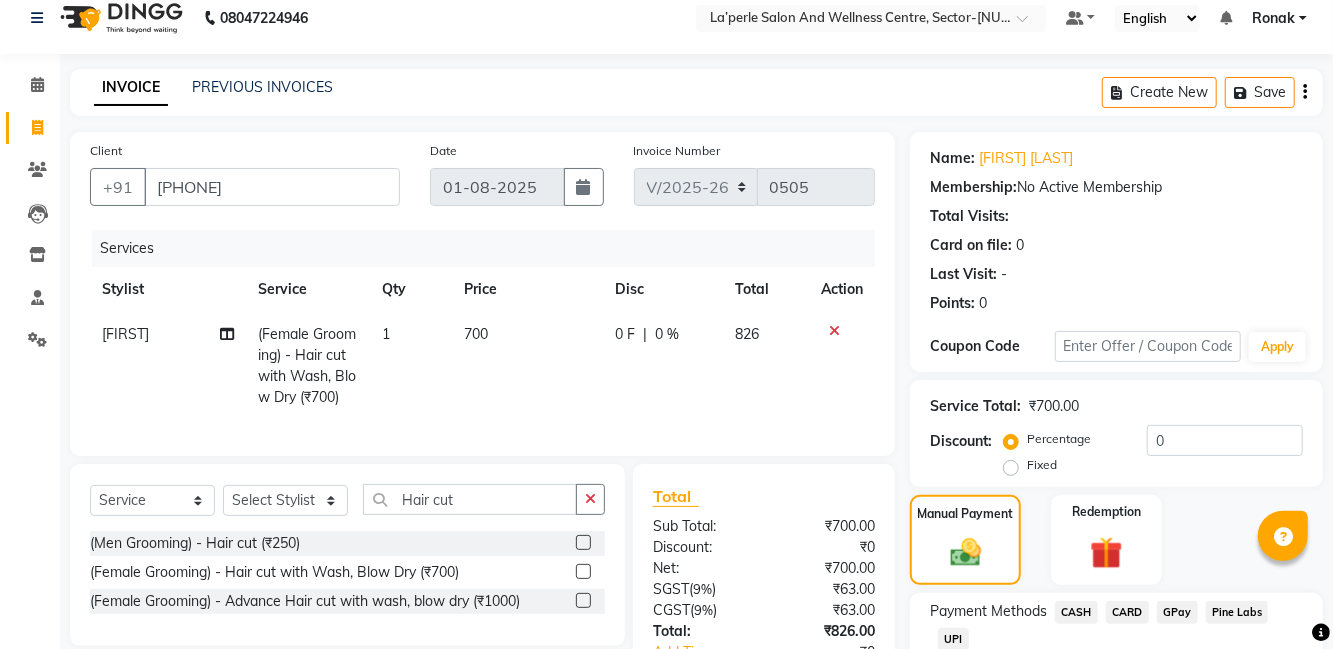 click on "UPI" 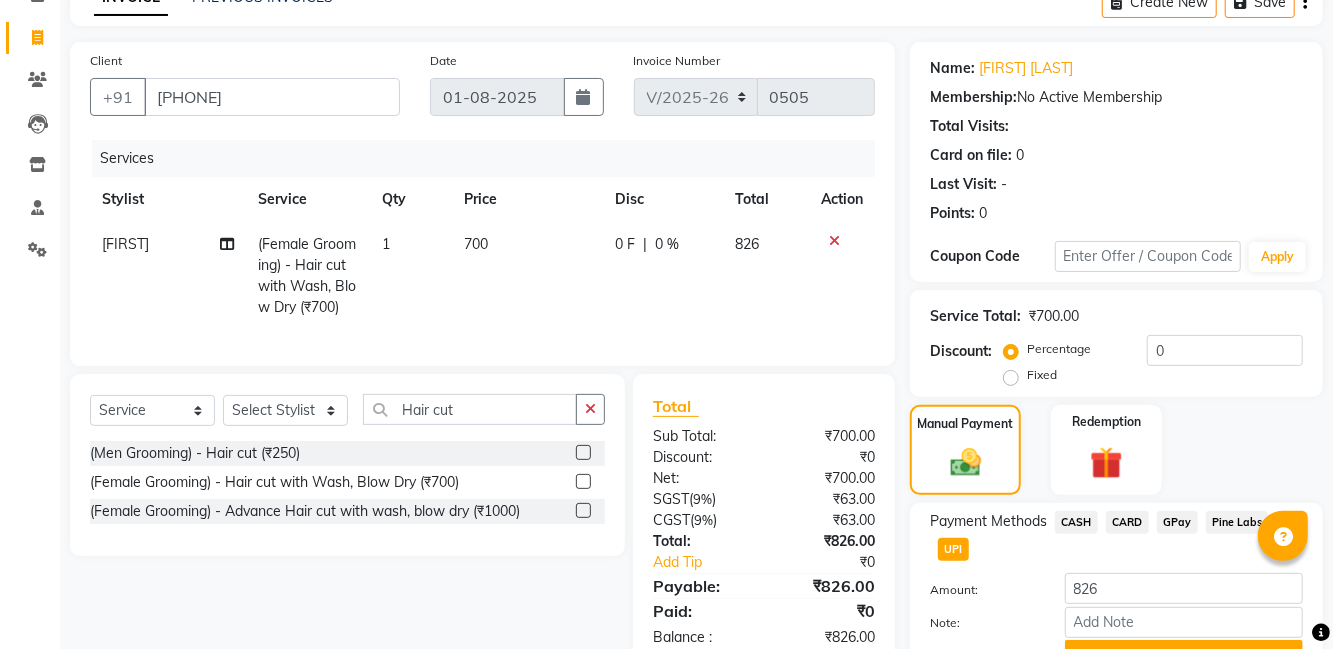 scroll, scrollTop: 110, scrollLeft: 0, axis: vertical 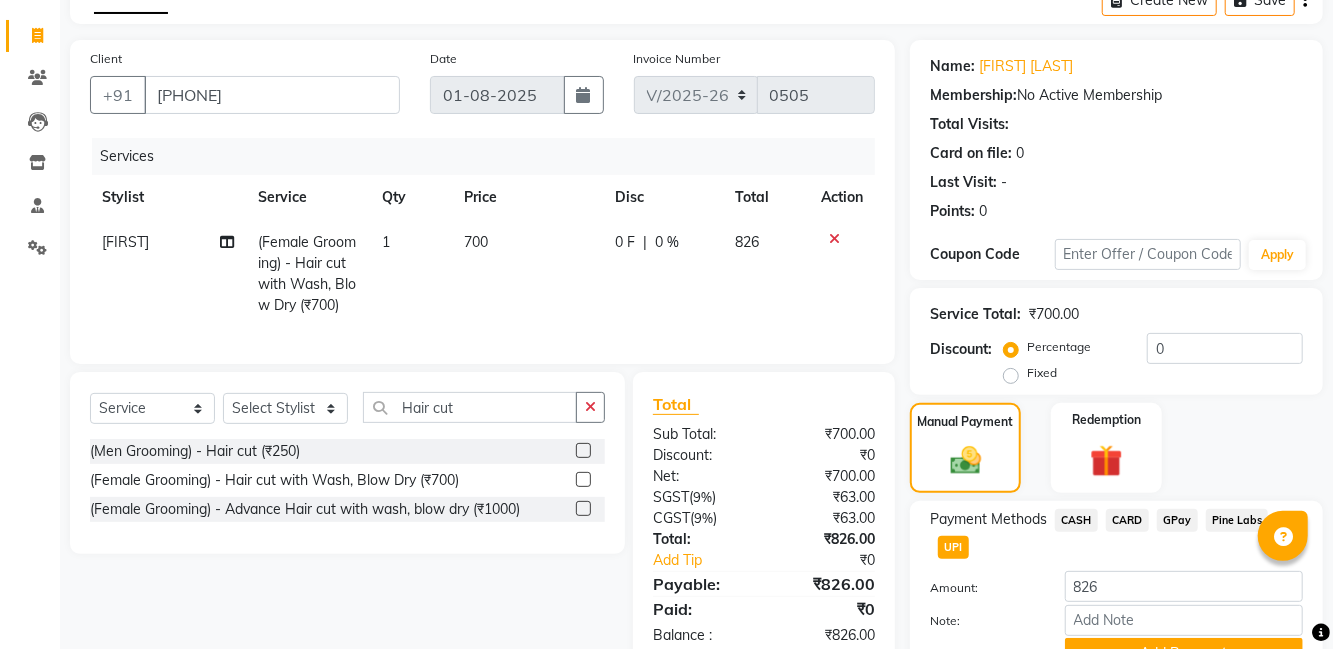 click on "Add Payment" 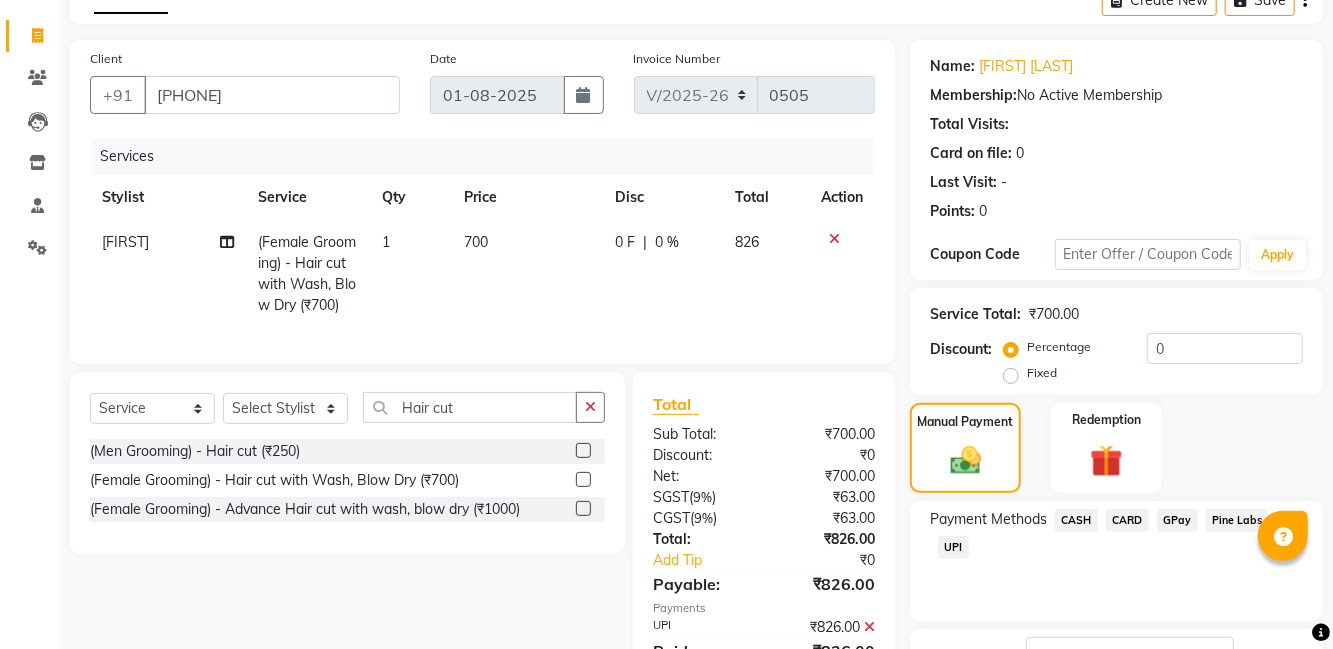scroll, scrollTop: 168, scrollLeft: 0, axis: vertical 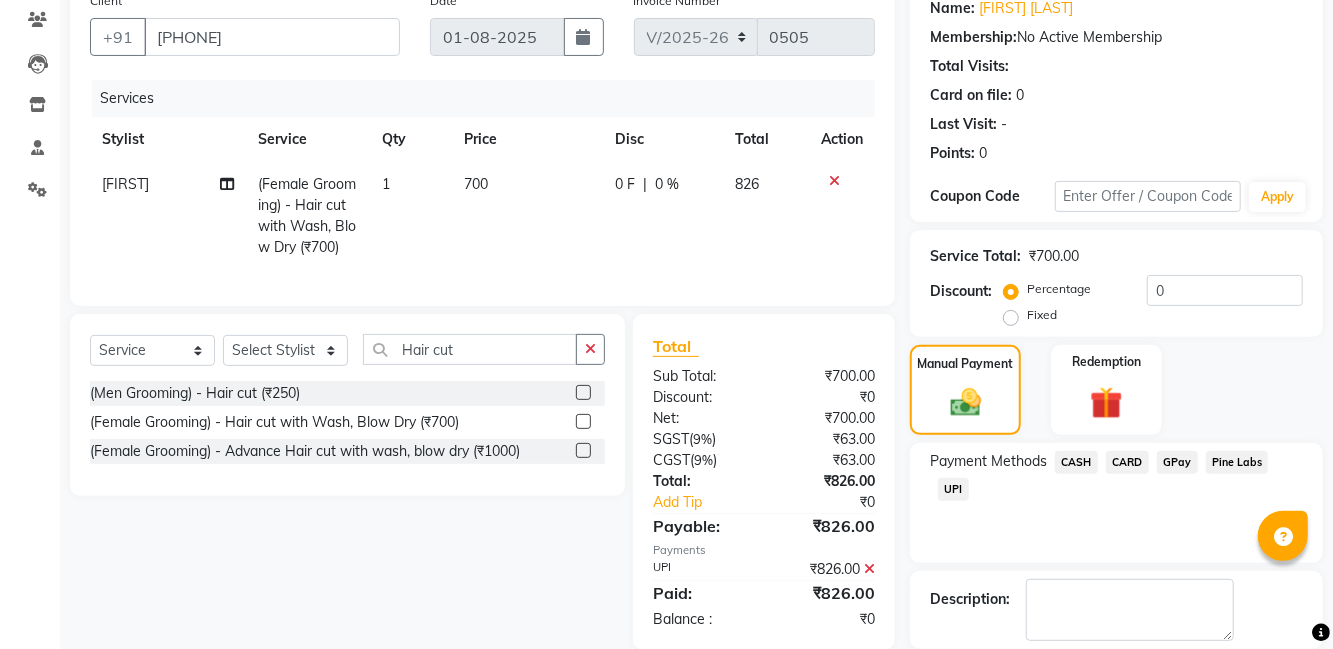 click on "Checkout" 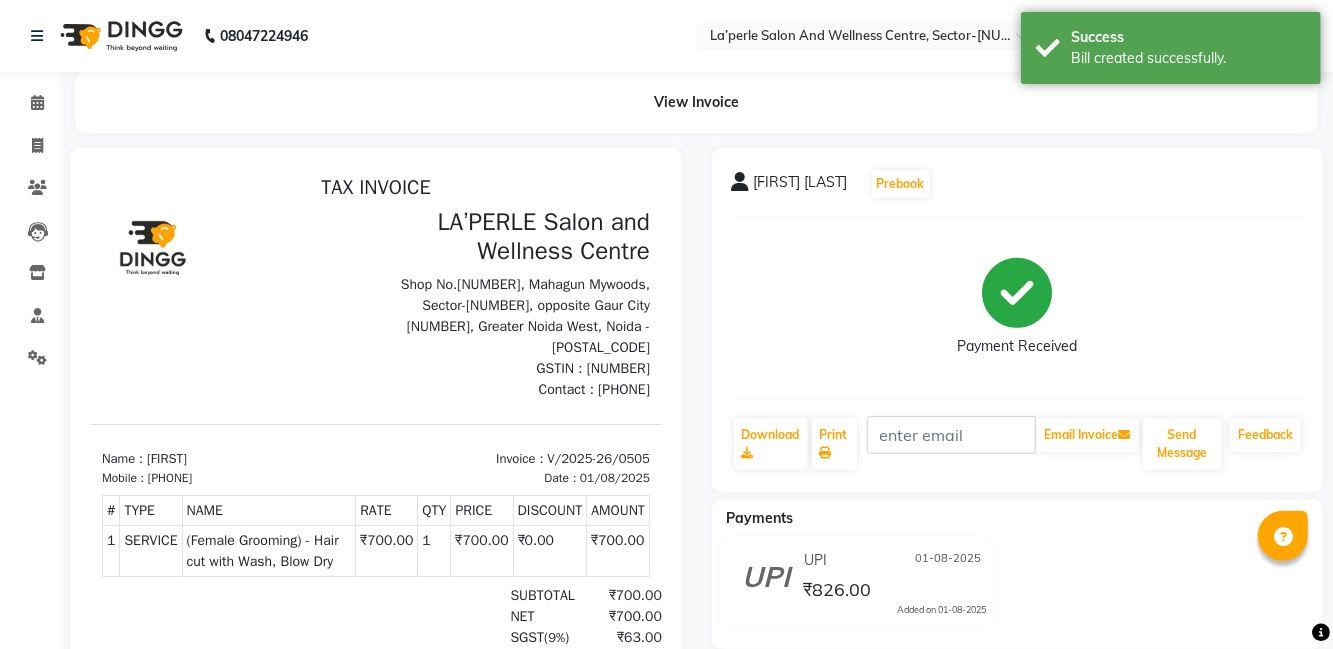 scroll, scrollTop: 0, scrollLeft: 0, axis: both 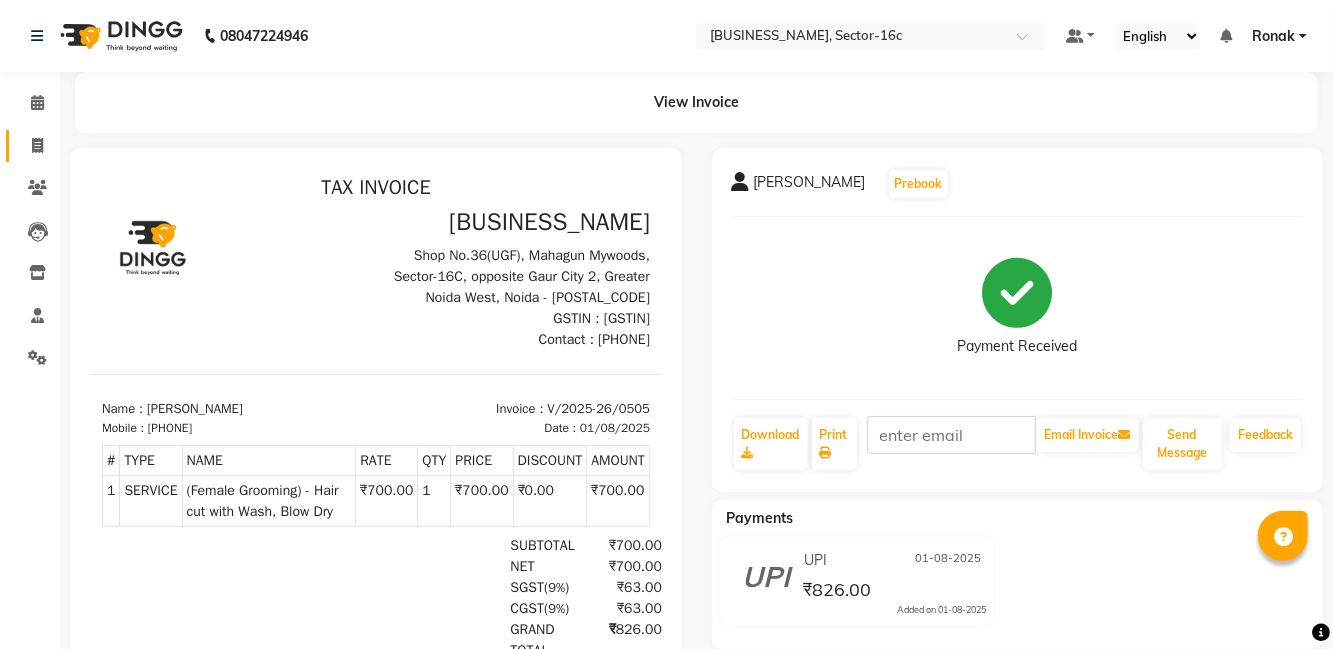click 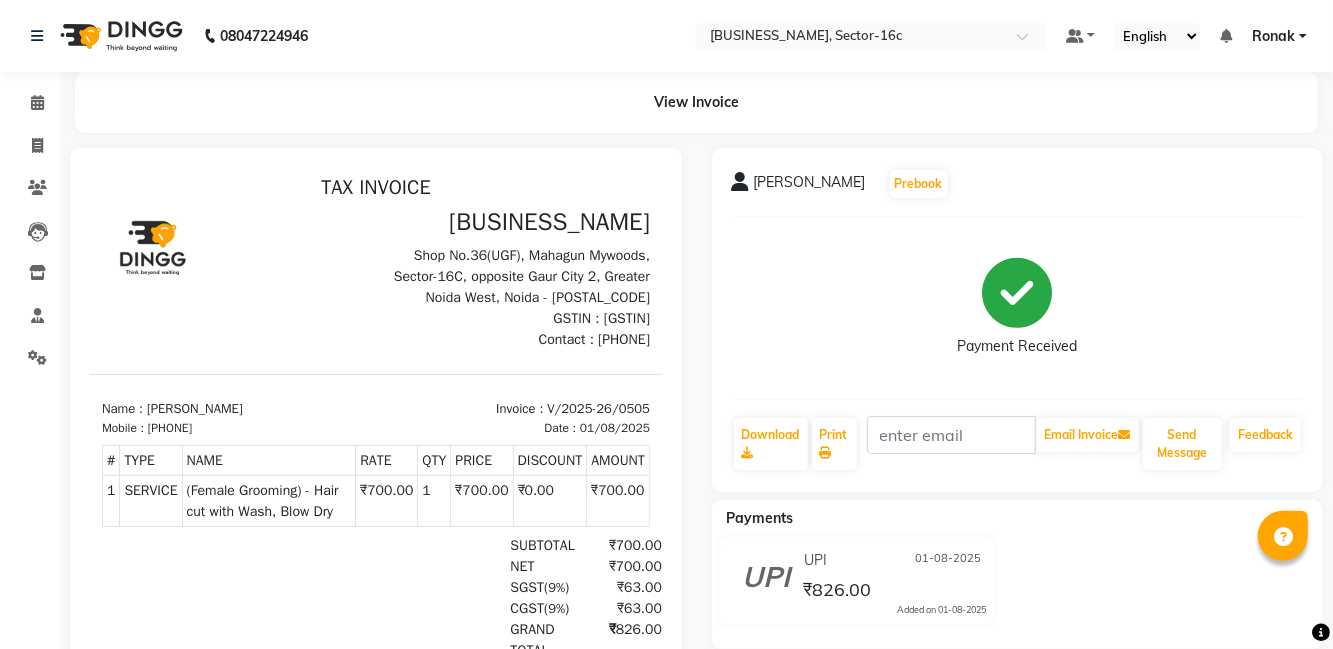 select on "service" 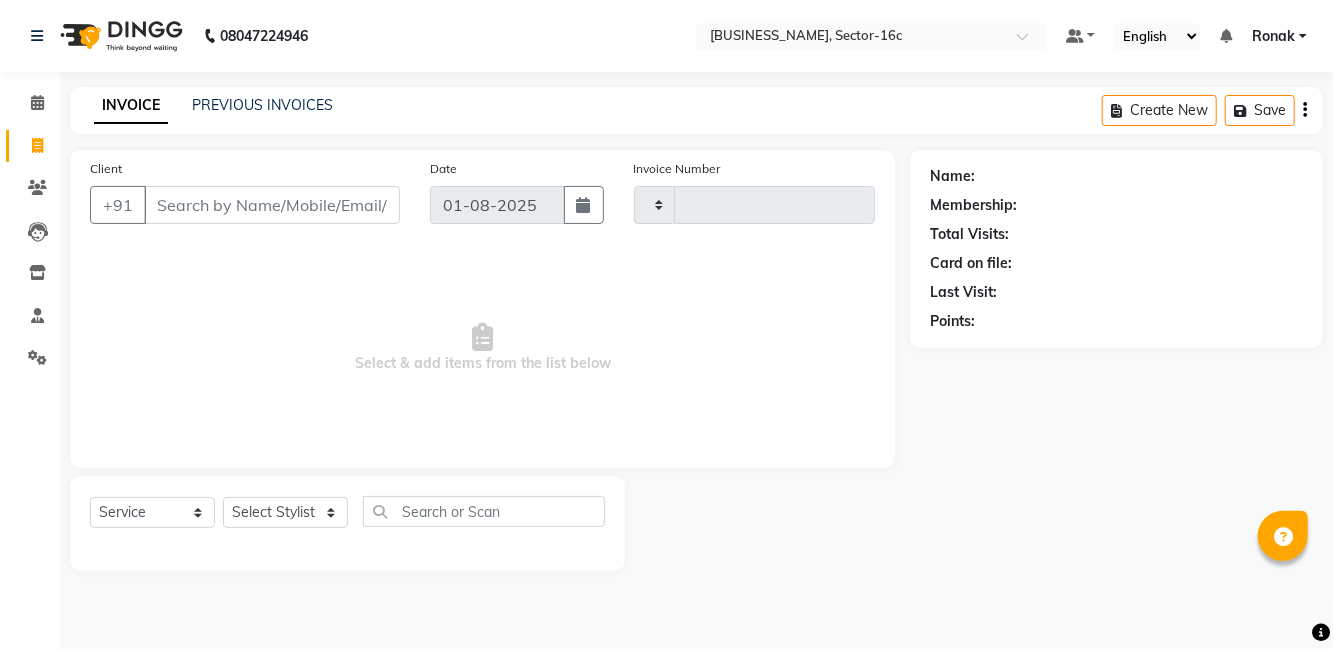 type on "0506" 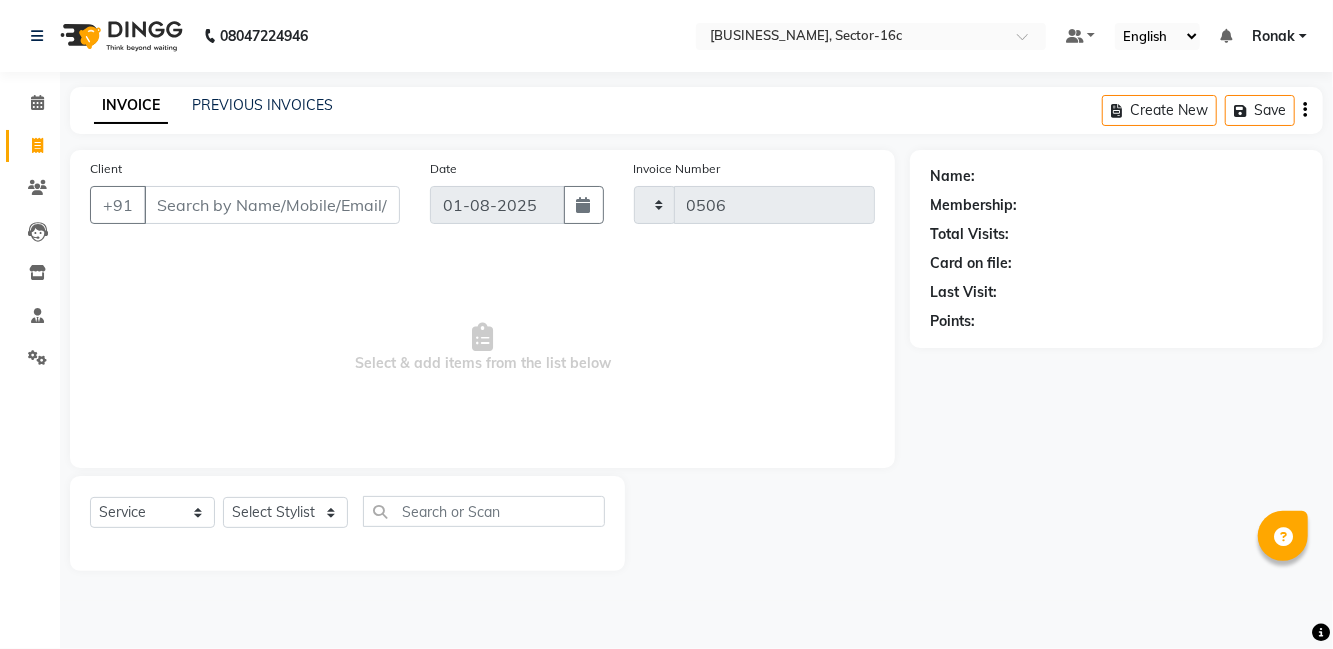 select on "8341" 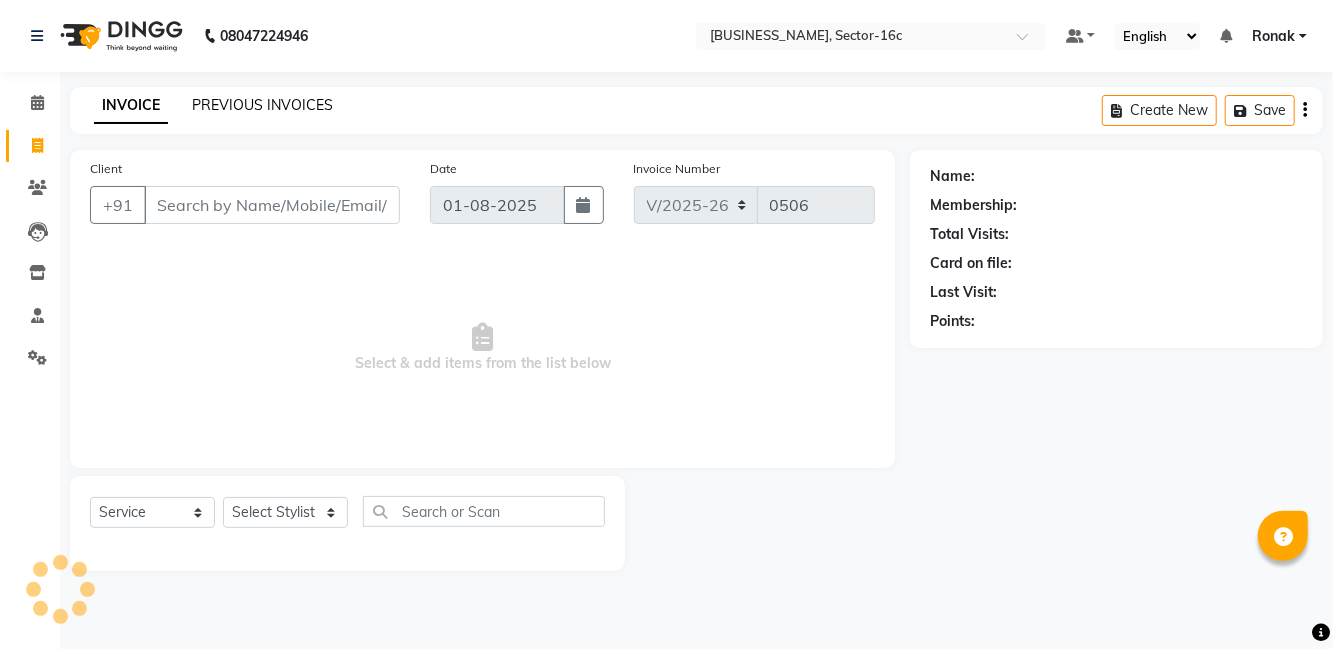 click on "PREVIOUS INVOICES" 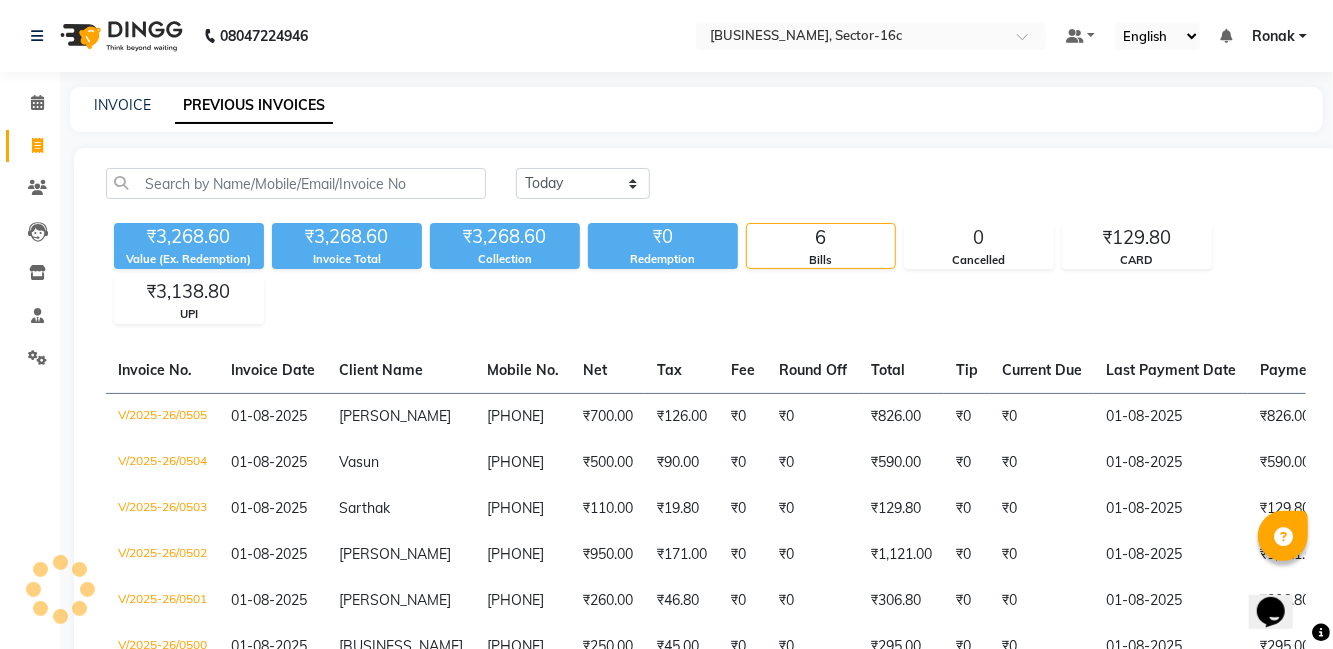 scroll, scrollTop: 0, scrollLeft: 0, axis: both 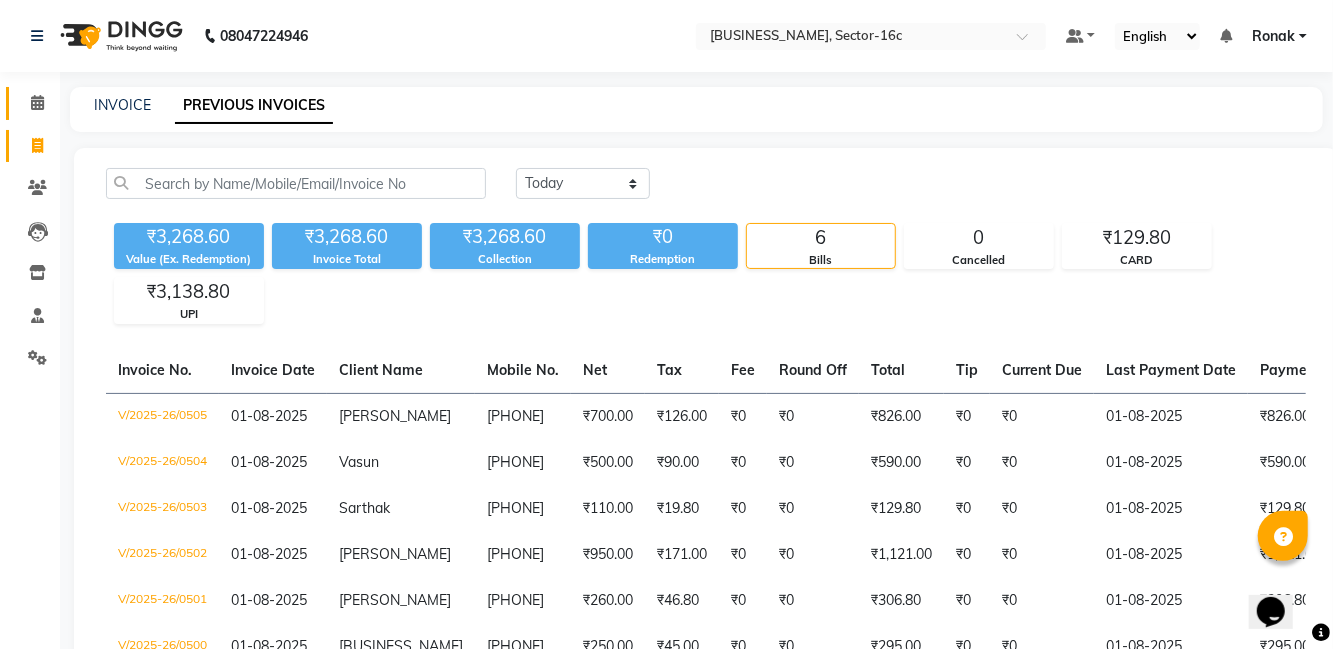 click 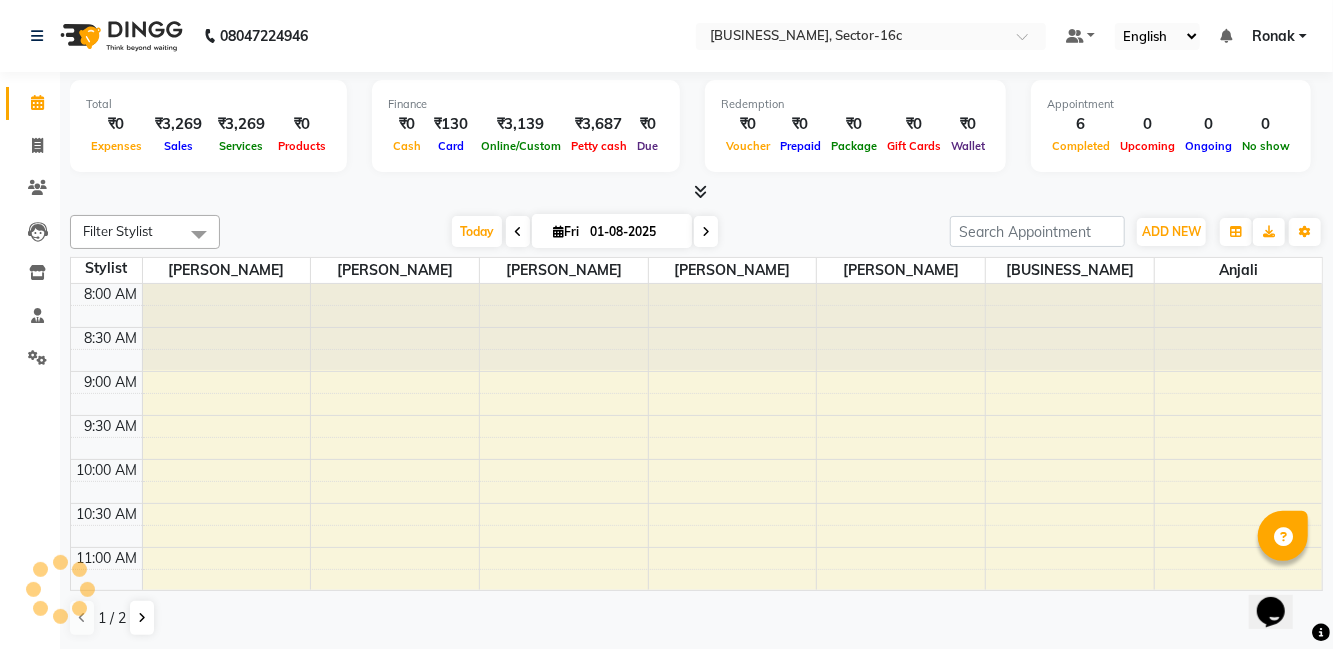 scroll, scrollTop: 0, scrollLeft: 0, axis: both 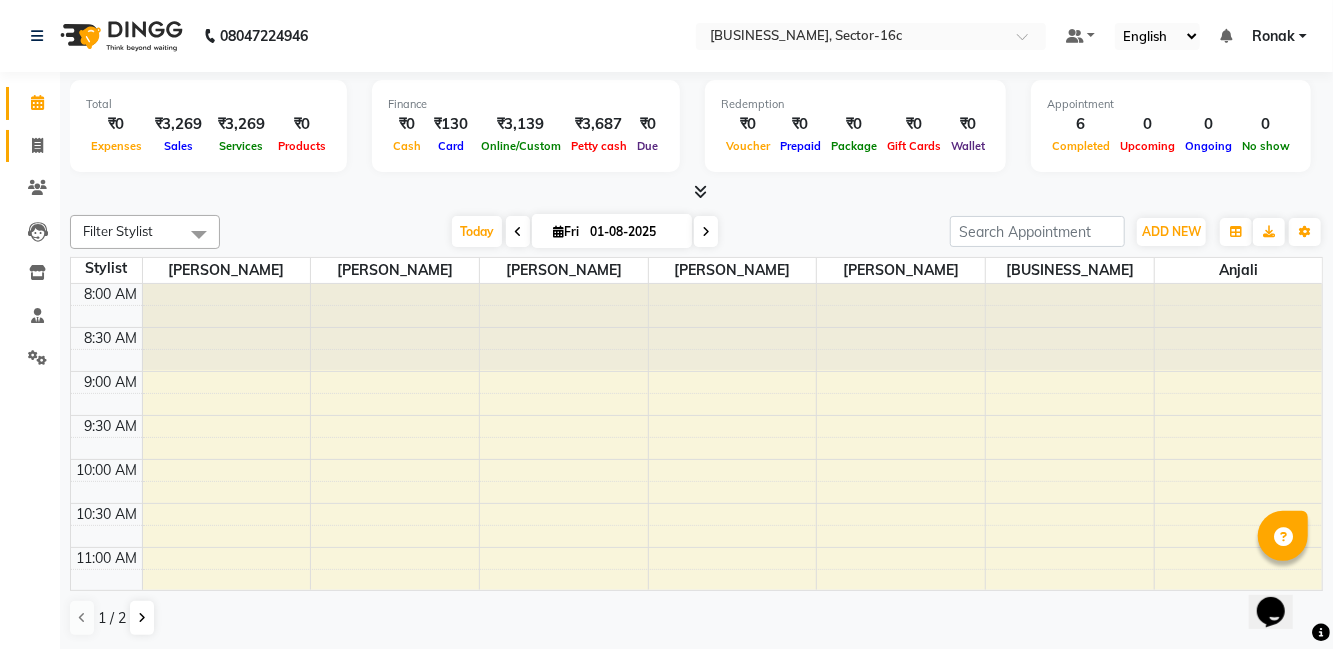 click 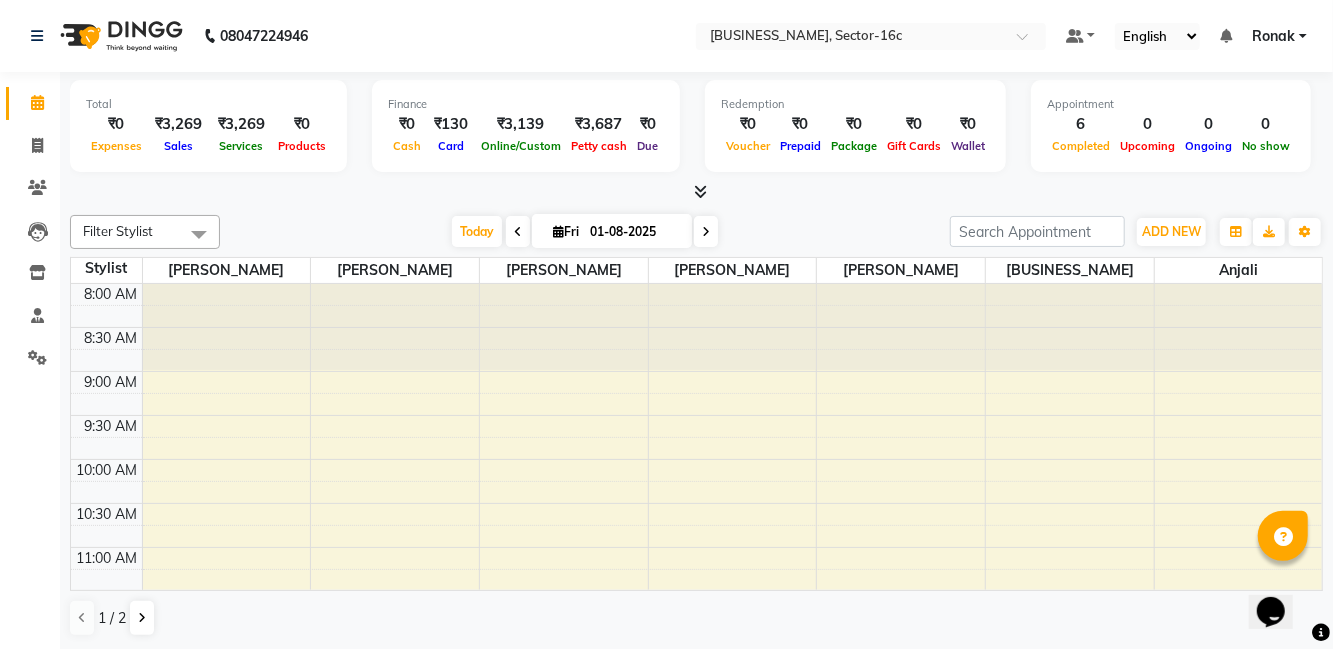 select on "service" 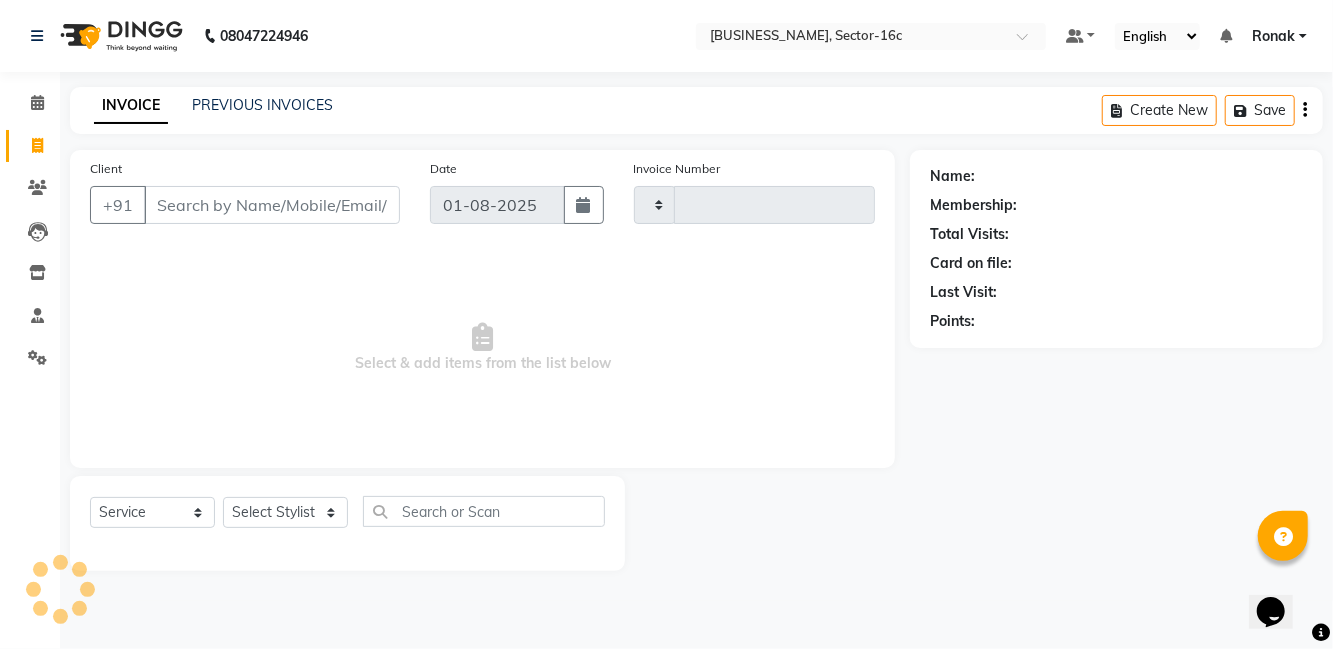 type on "0506" 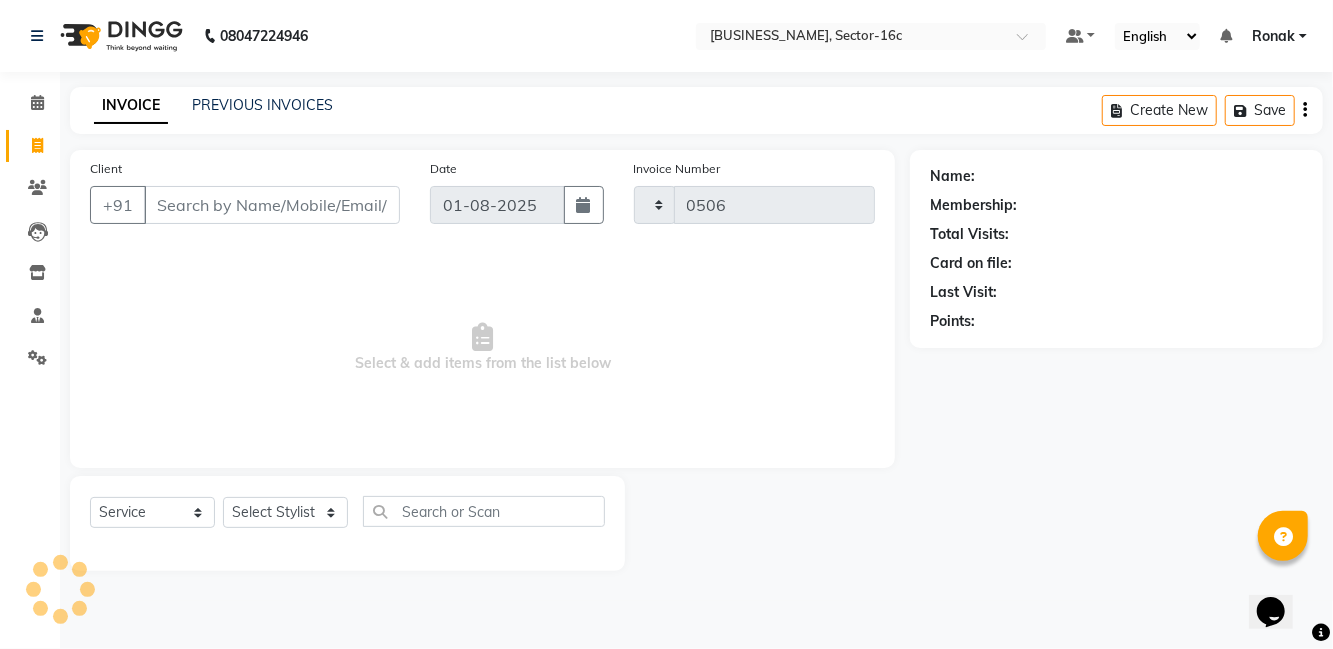 select on "8341" 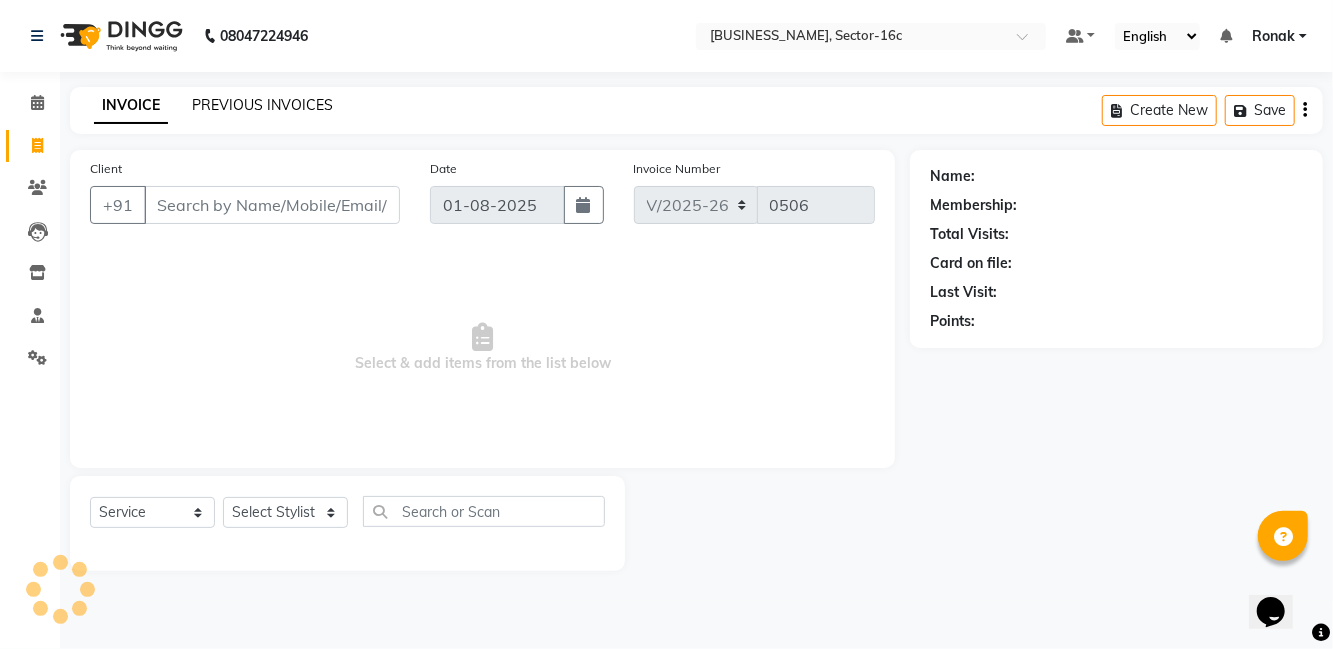 click on "PREVIOUS INVOICES" 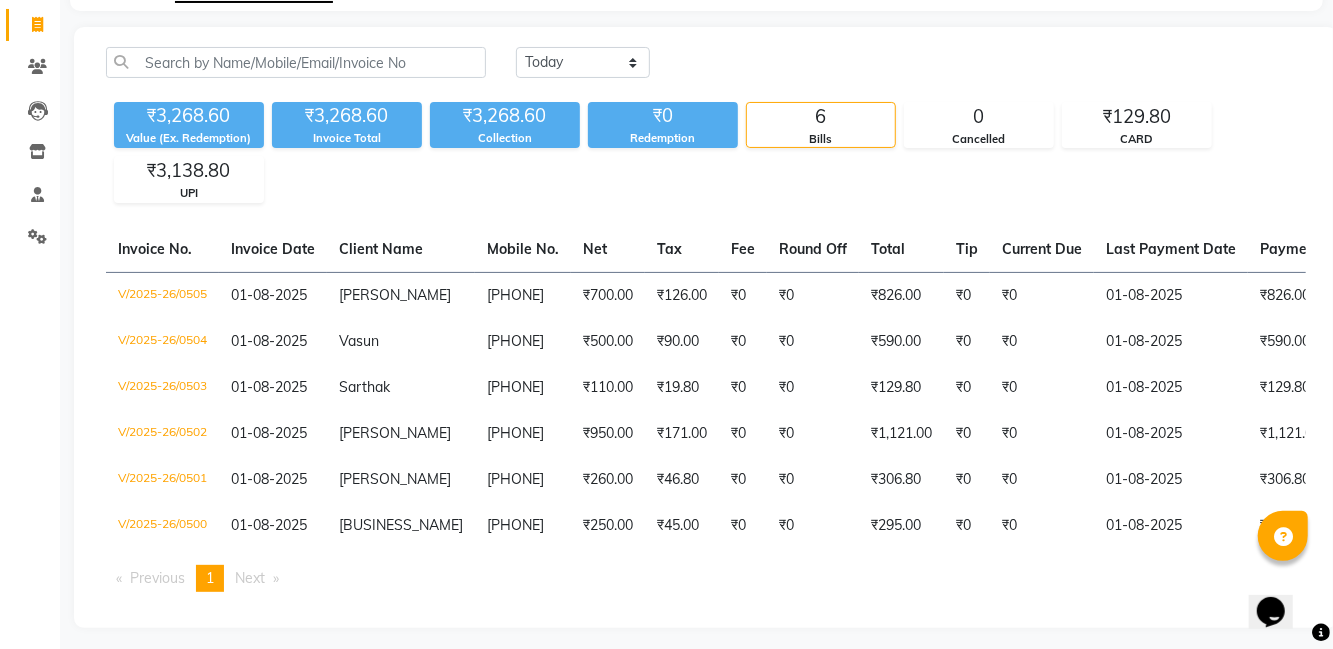 scroll, scrollTop: 122, scrollLeft: 0, axis: vertical 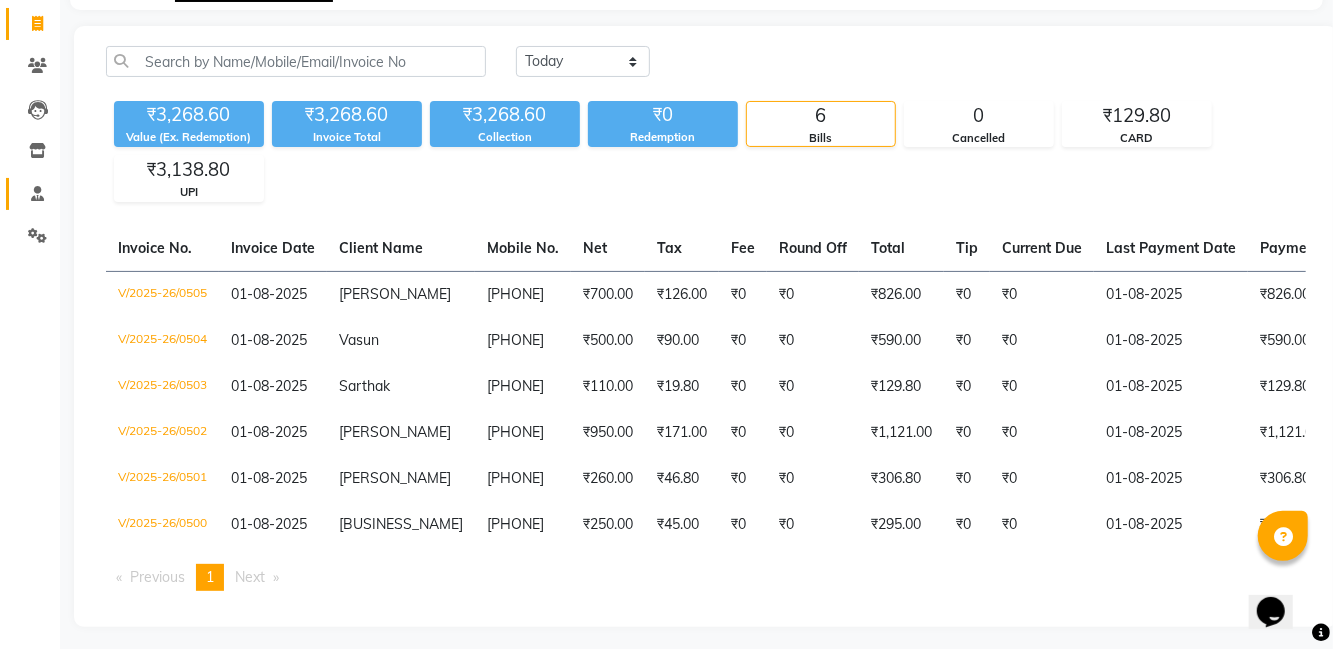 click on "Staff" 